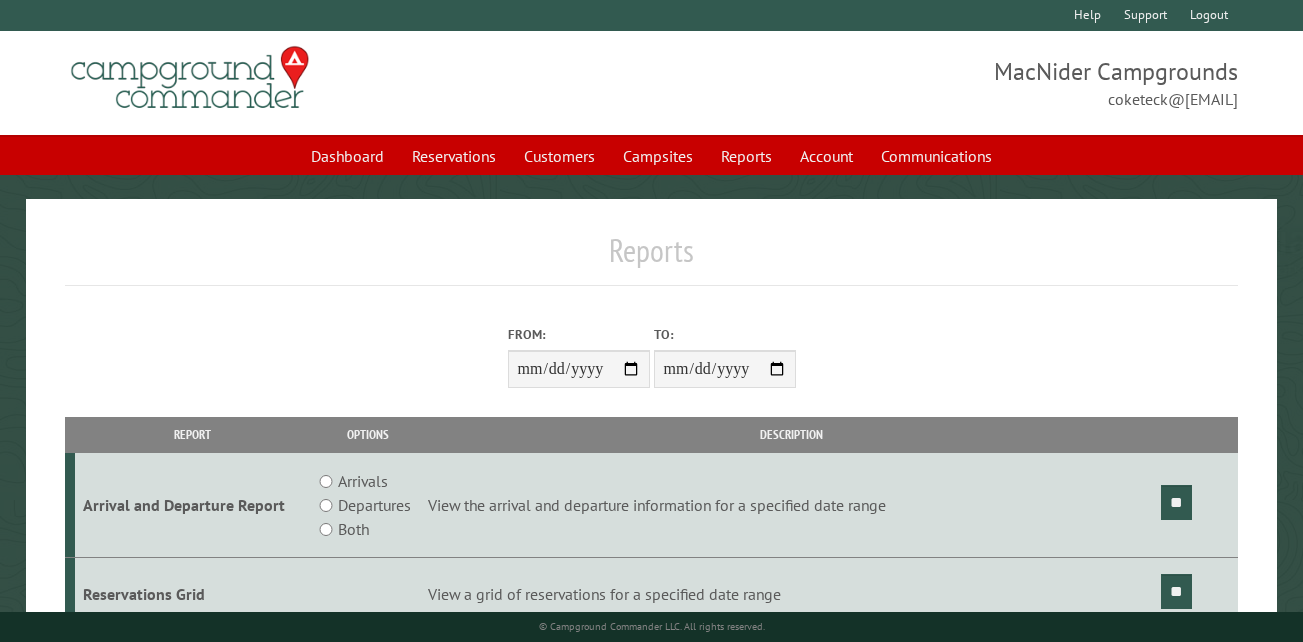scroll, scrollTop: 0, scrollLeft: 0, axis: both 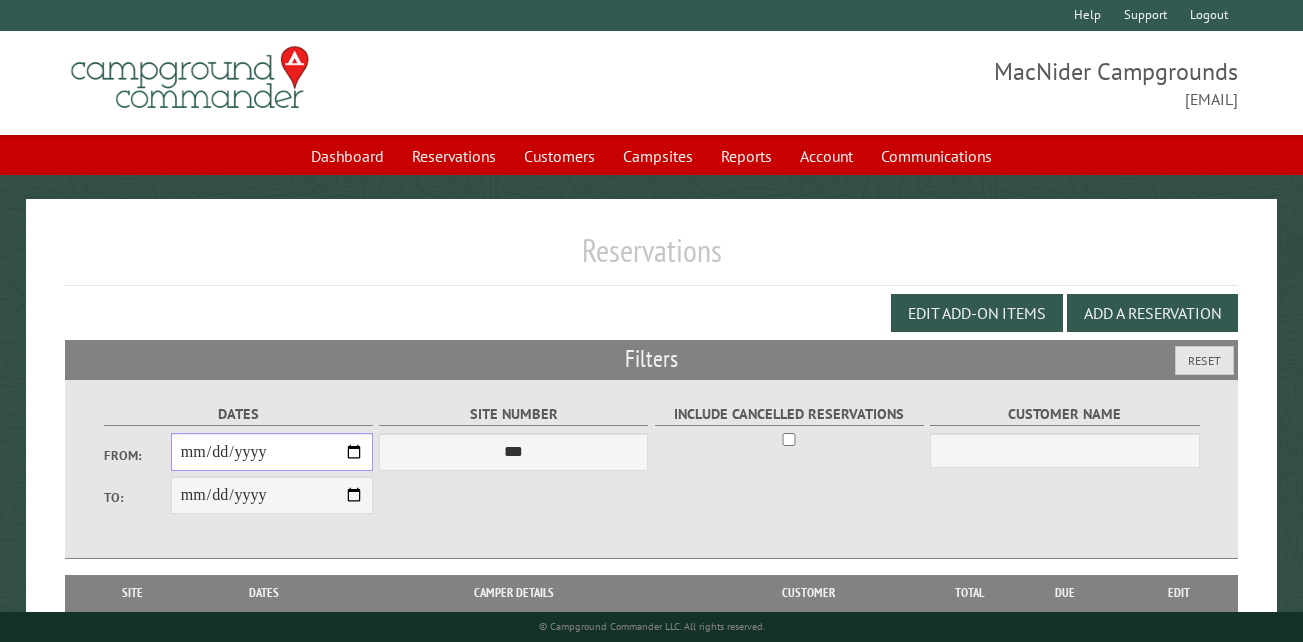 click on "From:" at bounding box center [272, 452] 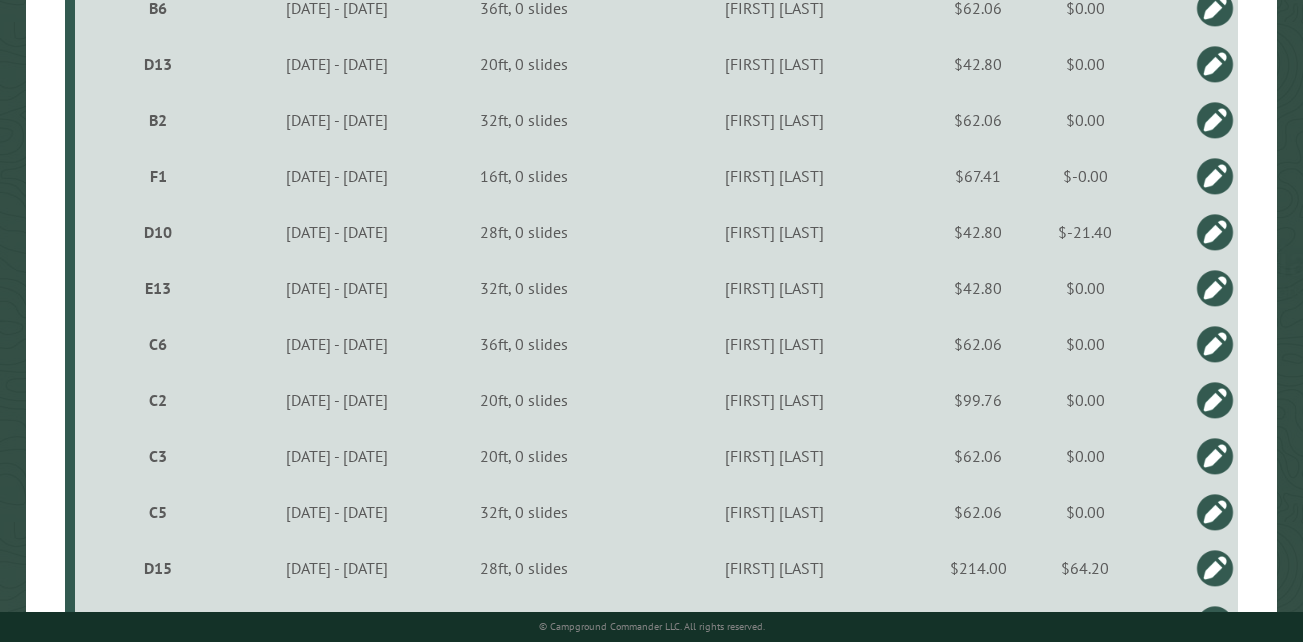 scroll, scrollTop: 2500, scrollLeft: 0, axis: vertical 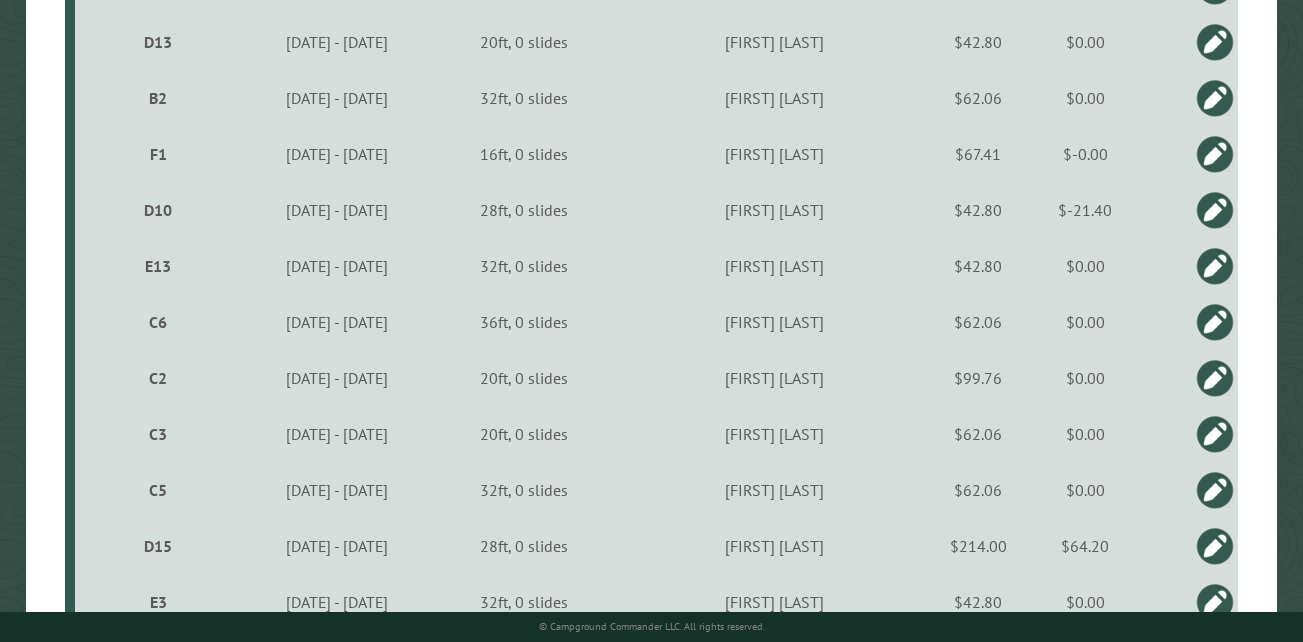 click on "C3" at bounding box center [158, 434] 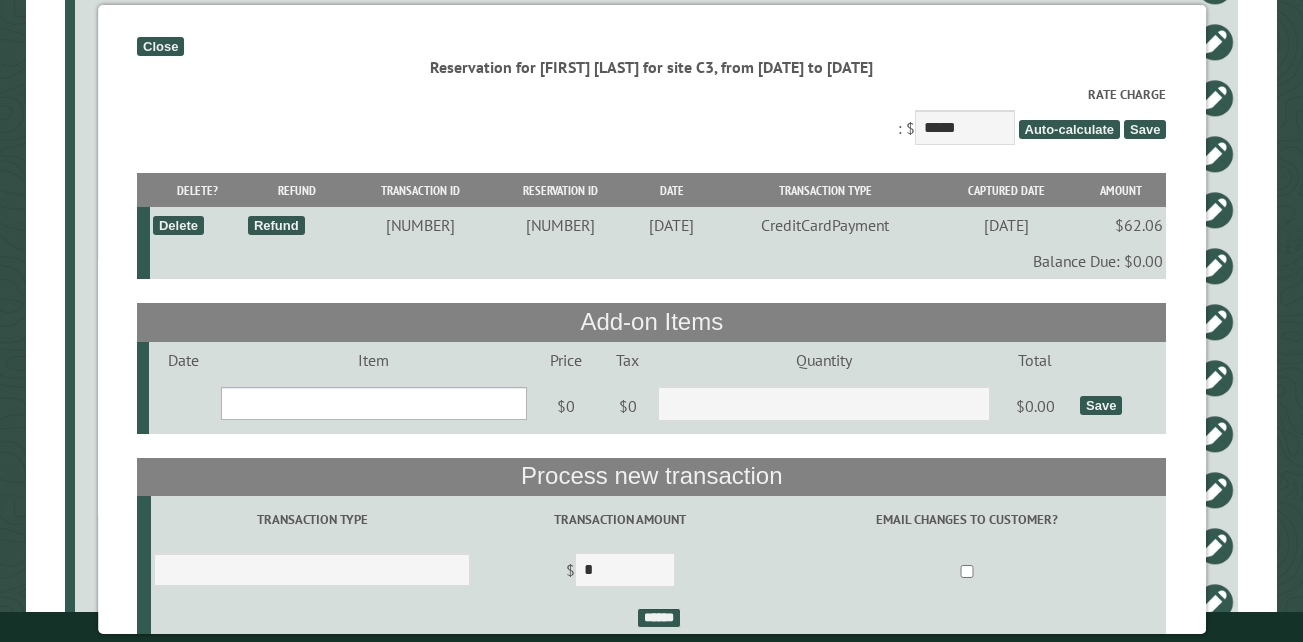 click on "**********" at bounding box center (373, 403) 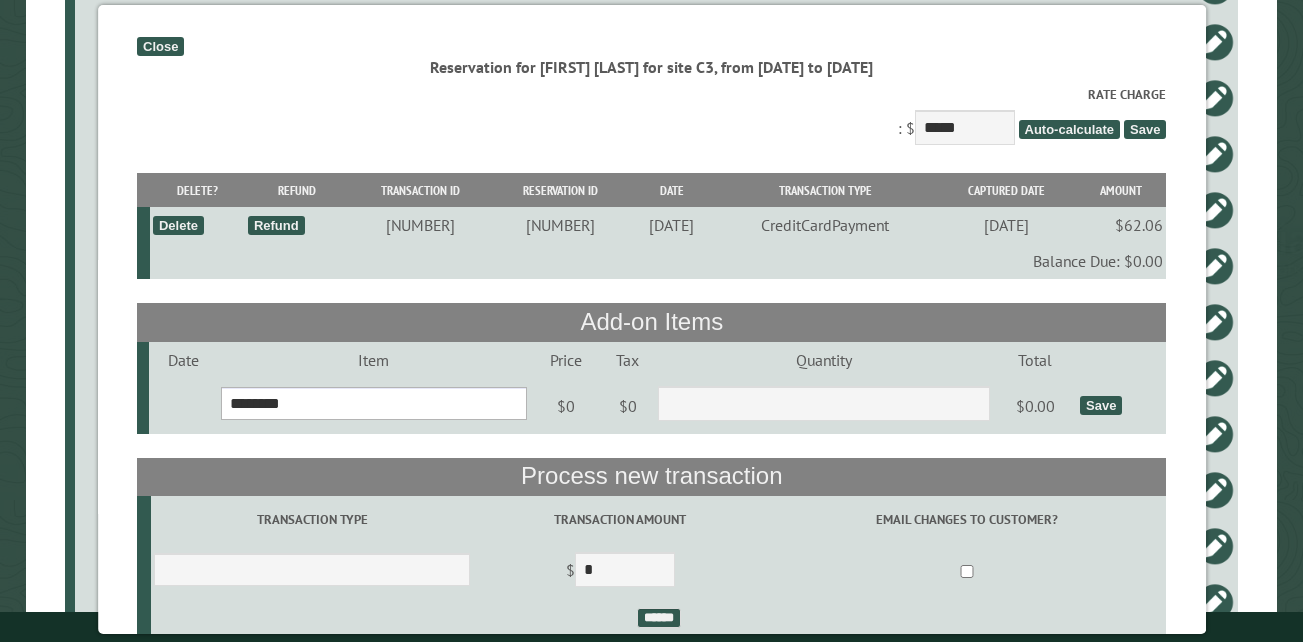 click on "**********" at bounding box center (373, 403) 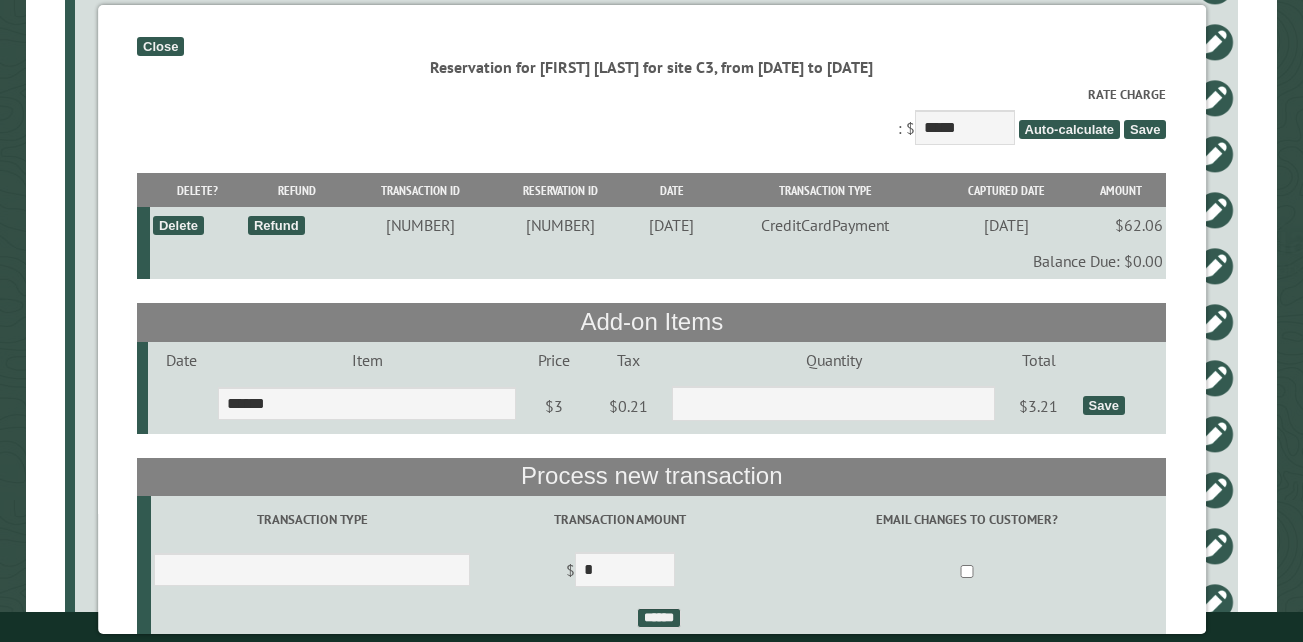 click on "Save" at bounding box center (1103, 405) 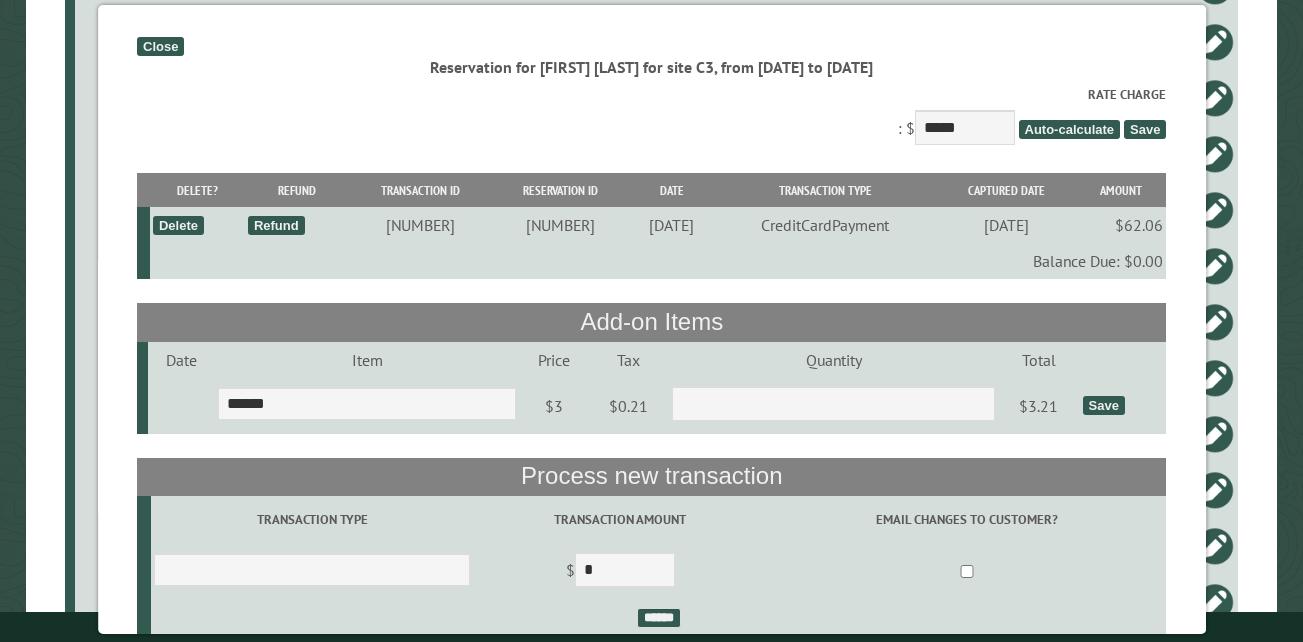 select on "*" 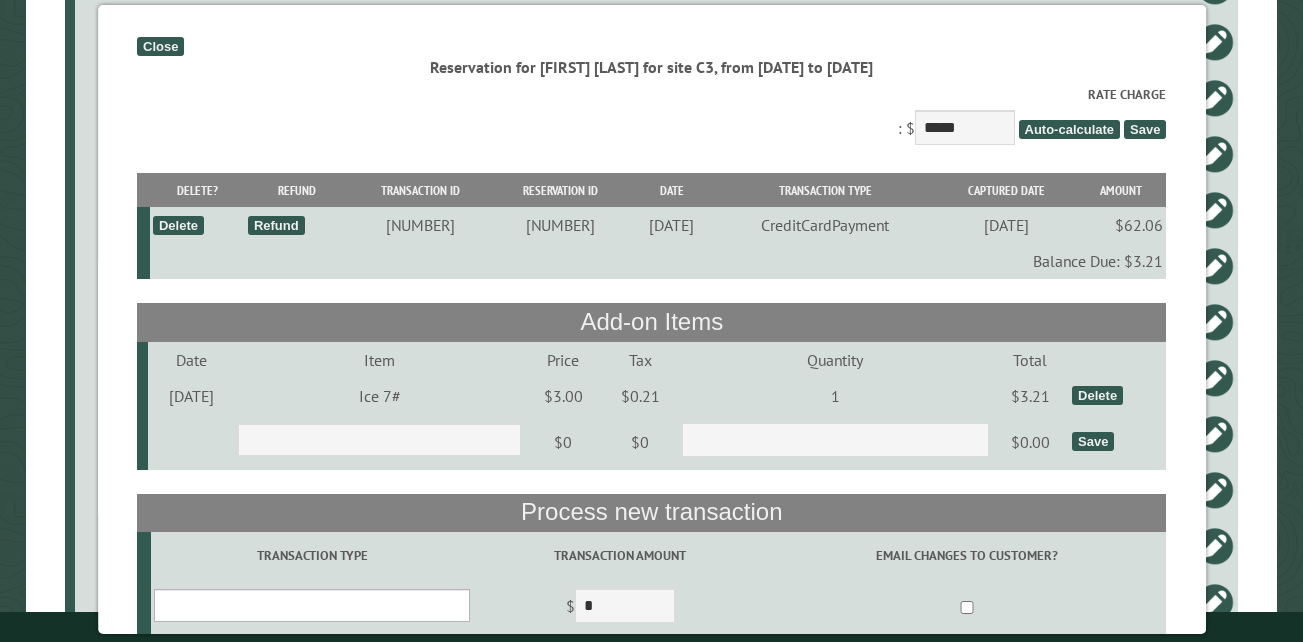 click on "**********" at bounding box center (312, 605) 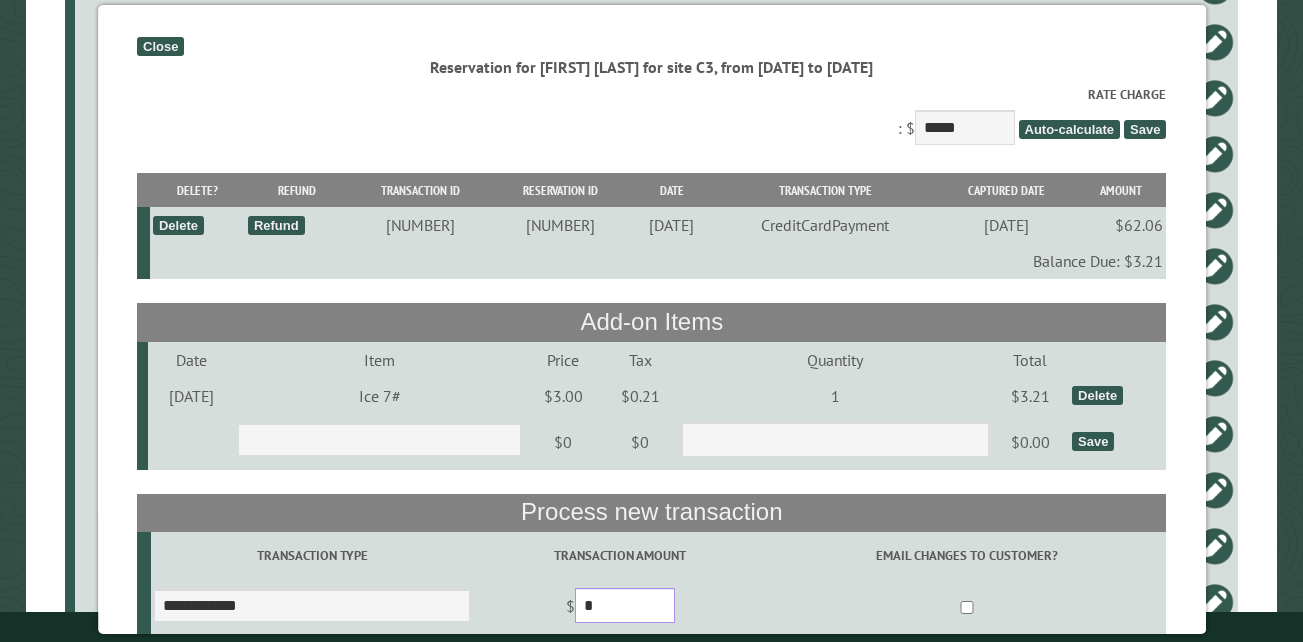 click on "*" at bounding box center [625, 605] 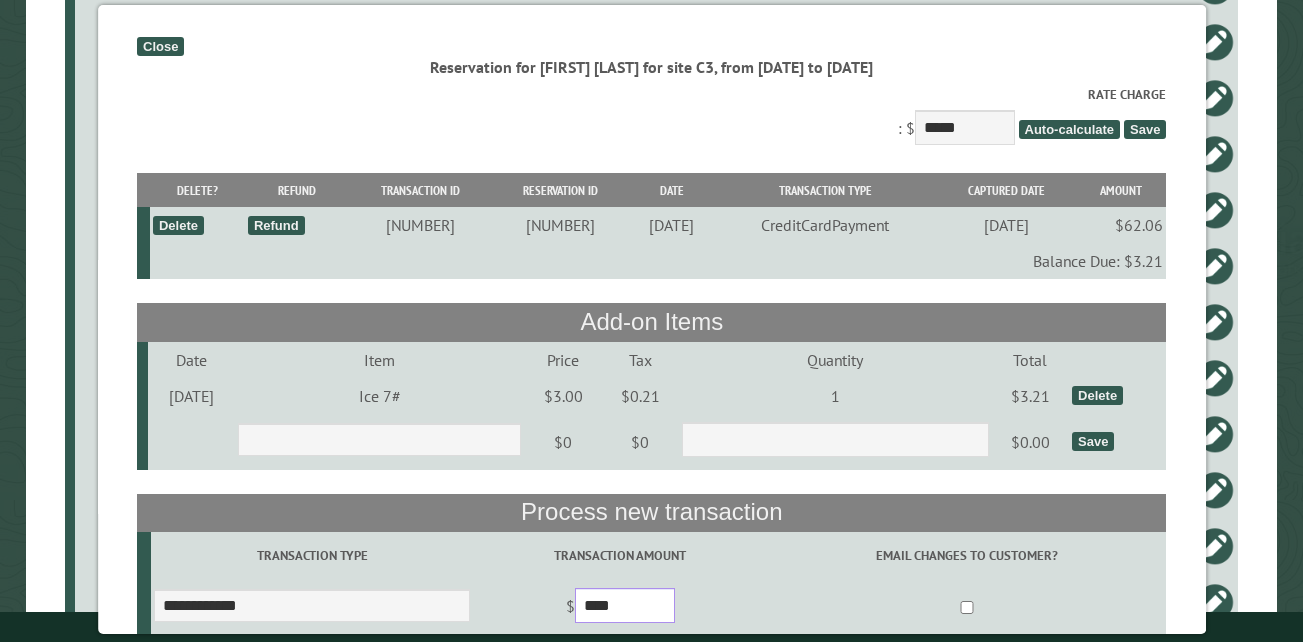 scroll, scrollTop: 100, scrollLeft: 0, axis: vertical 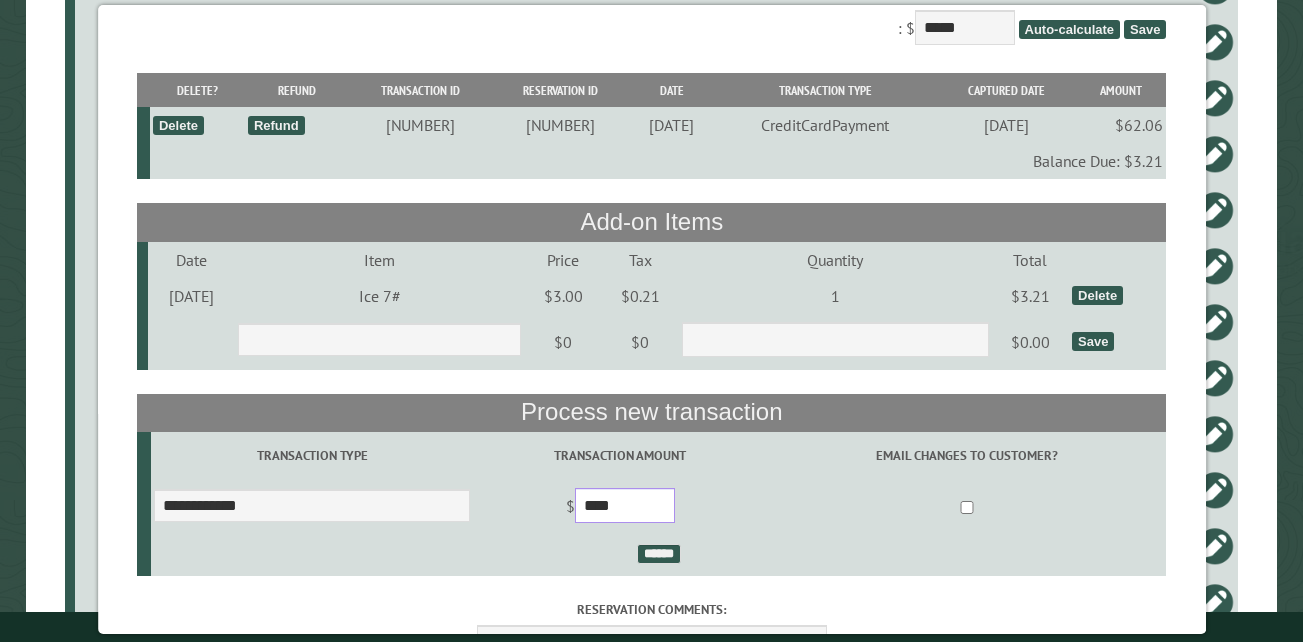 type on "****" 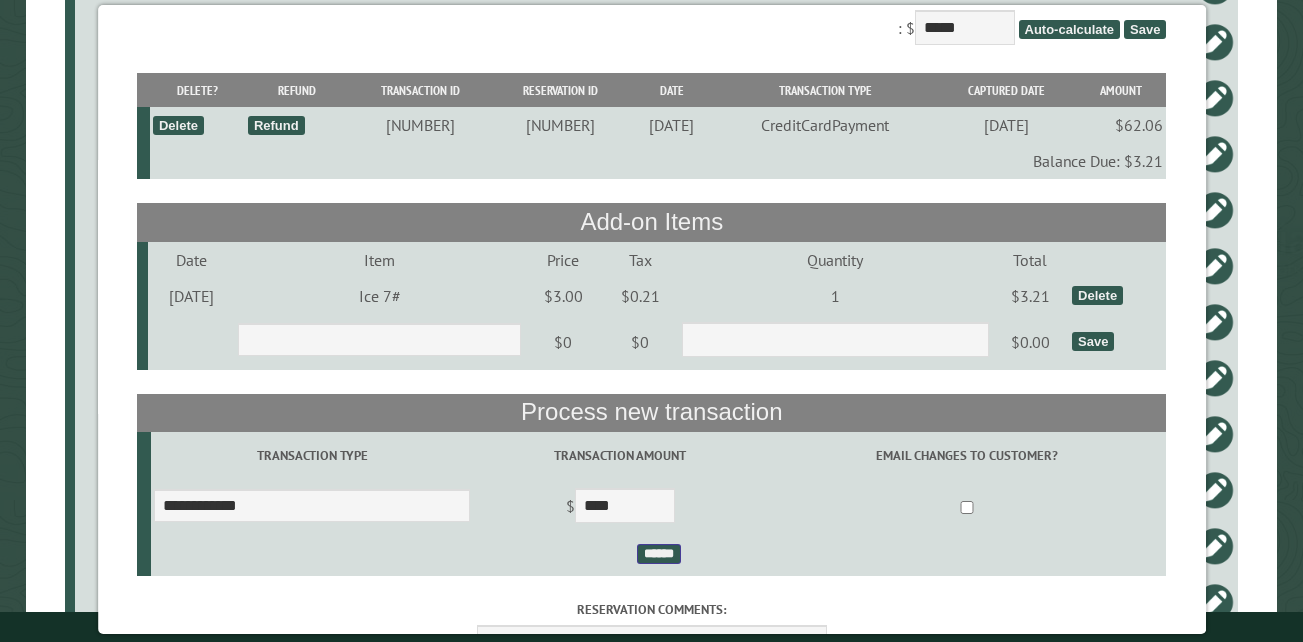 click on "******" at bounding box center [658, 554] 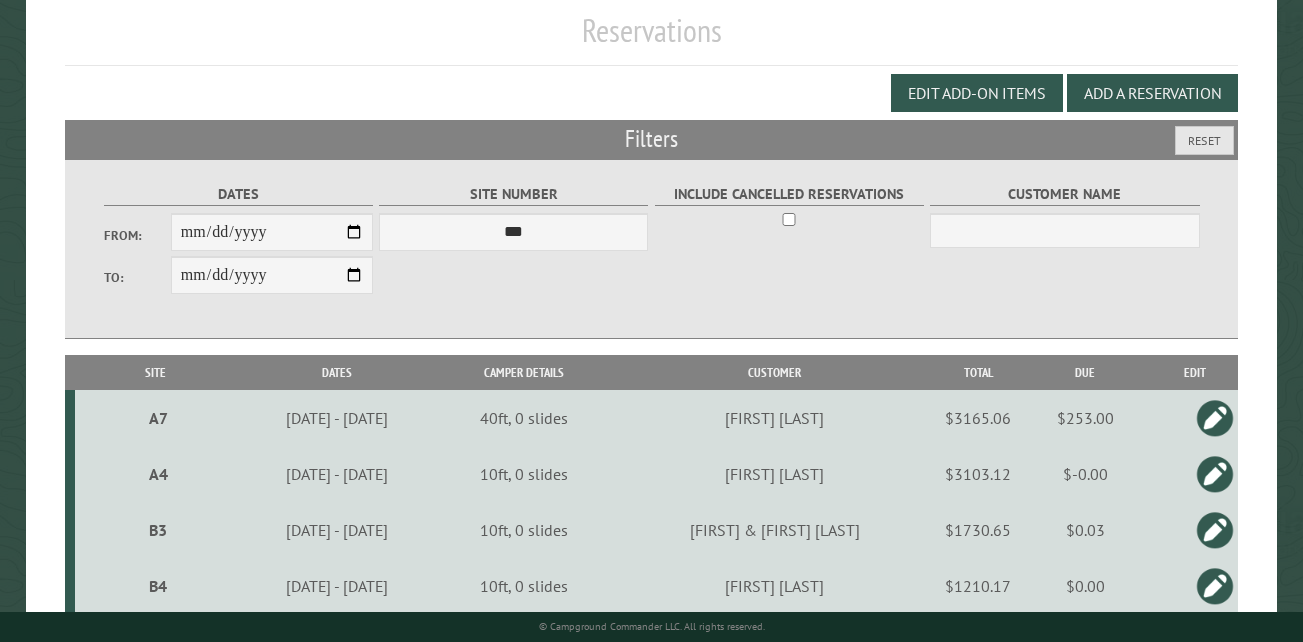 scroll, scrollTop: 100, scrollLeft: 0, axis: vertical 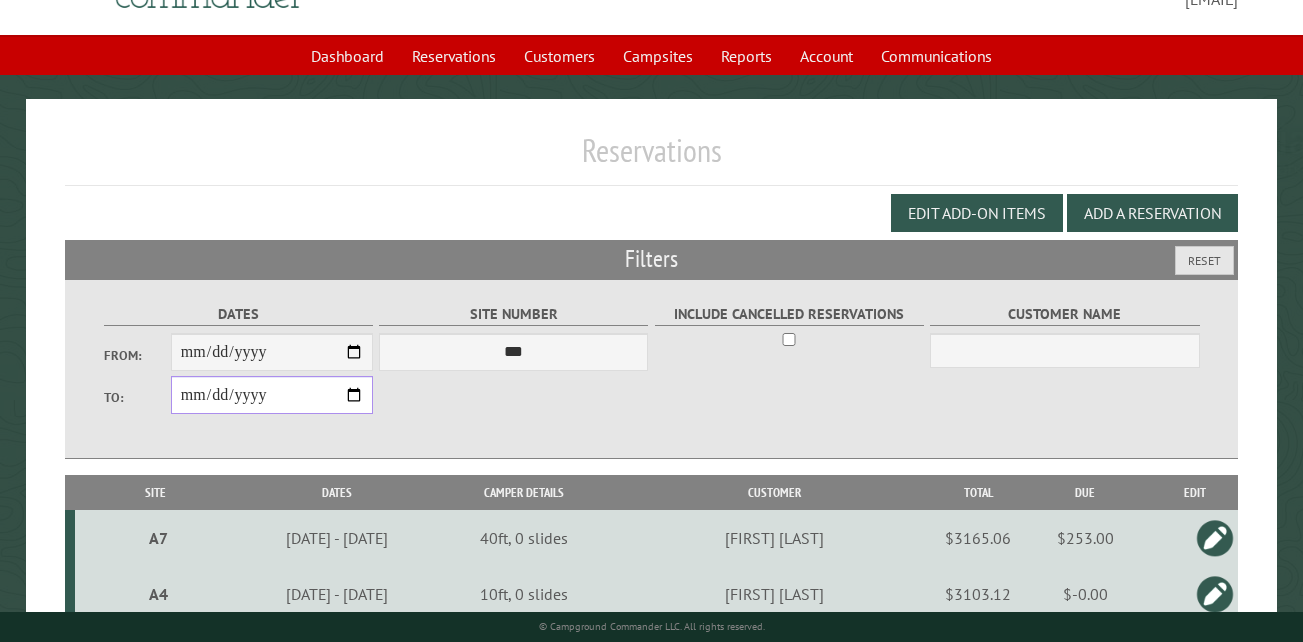 click on "**********" at bounding box center [272, 395] 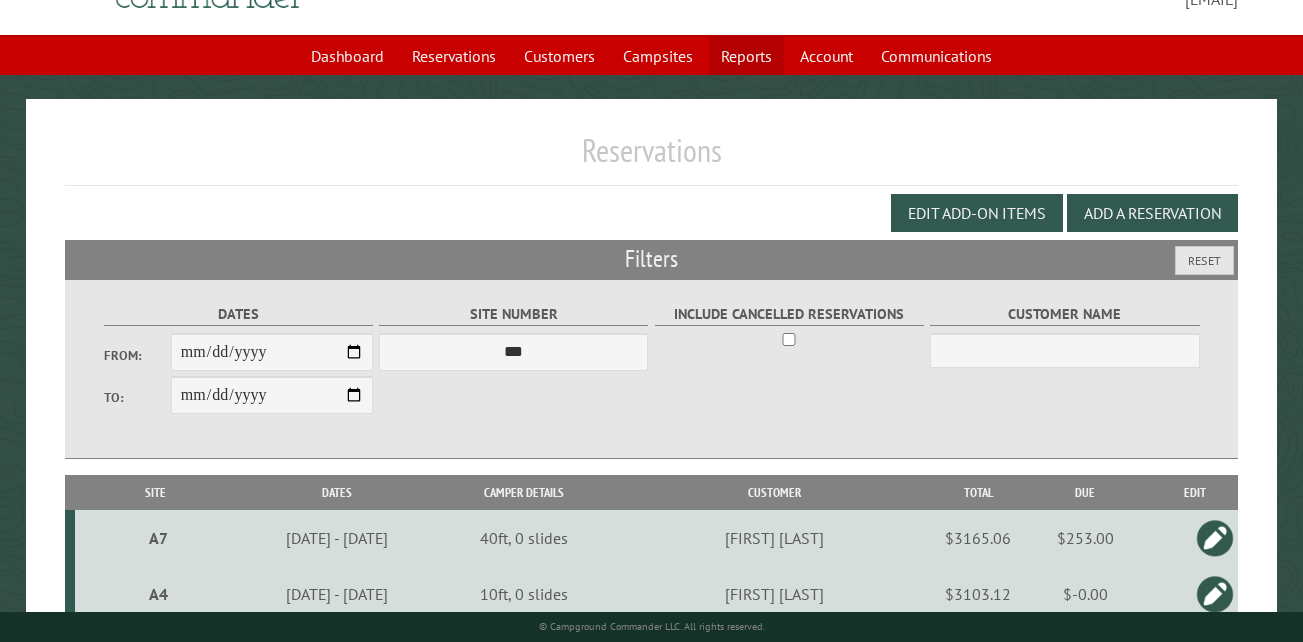 click on "Reports" at bounding box center [746, 56] 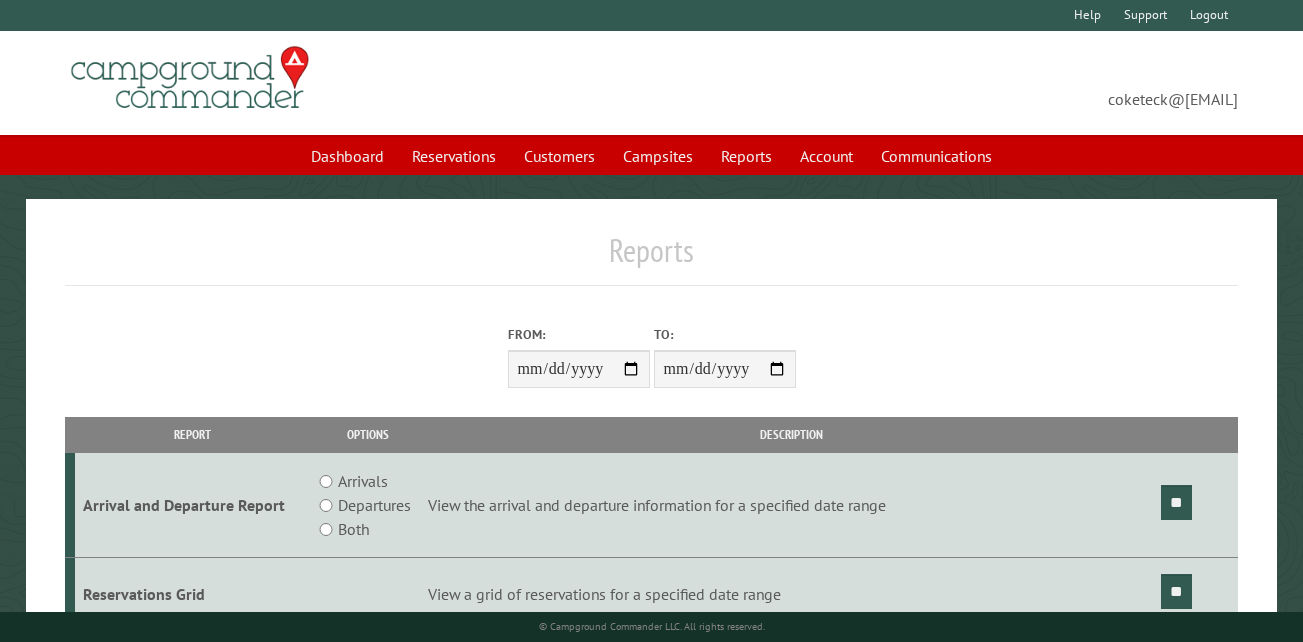 scroll, scrollTop: 0, scrollLeft: 0, axis: both 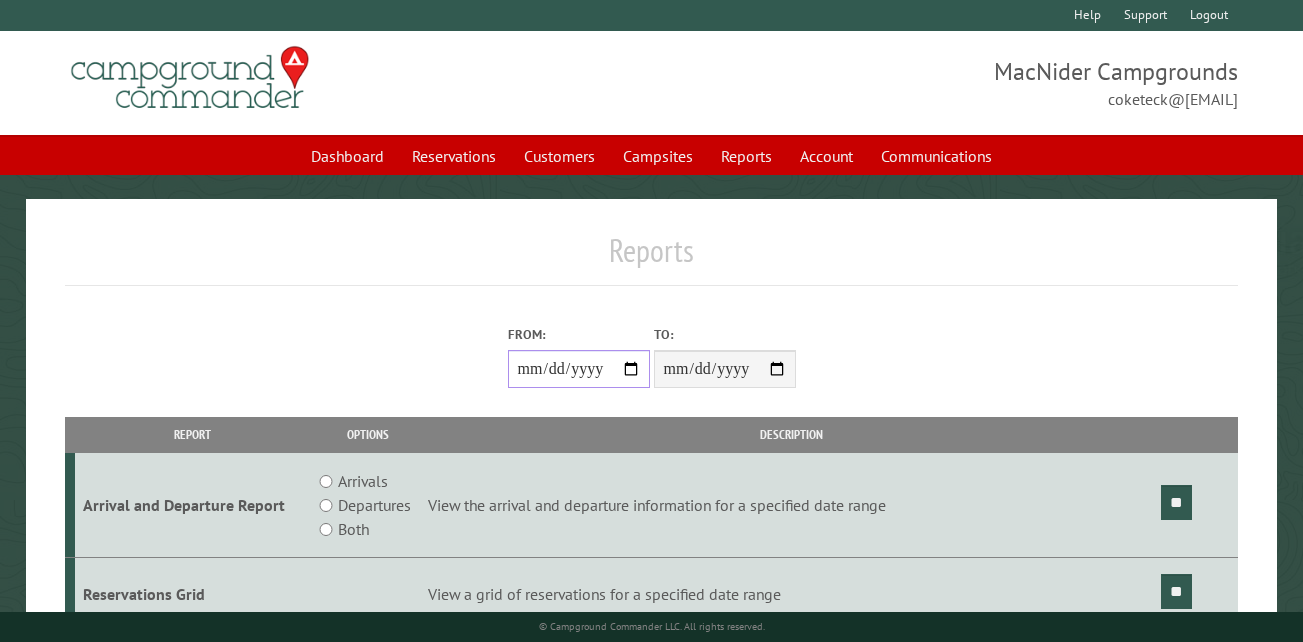 click on "From:" at bounding box center [579, 369] 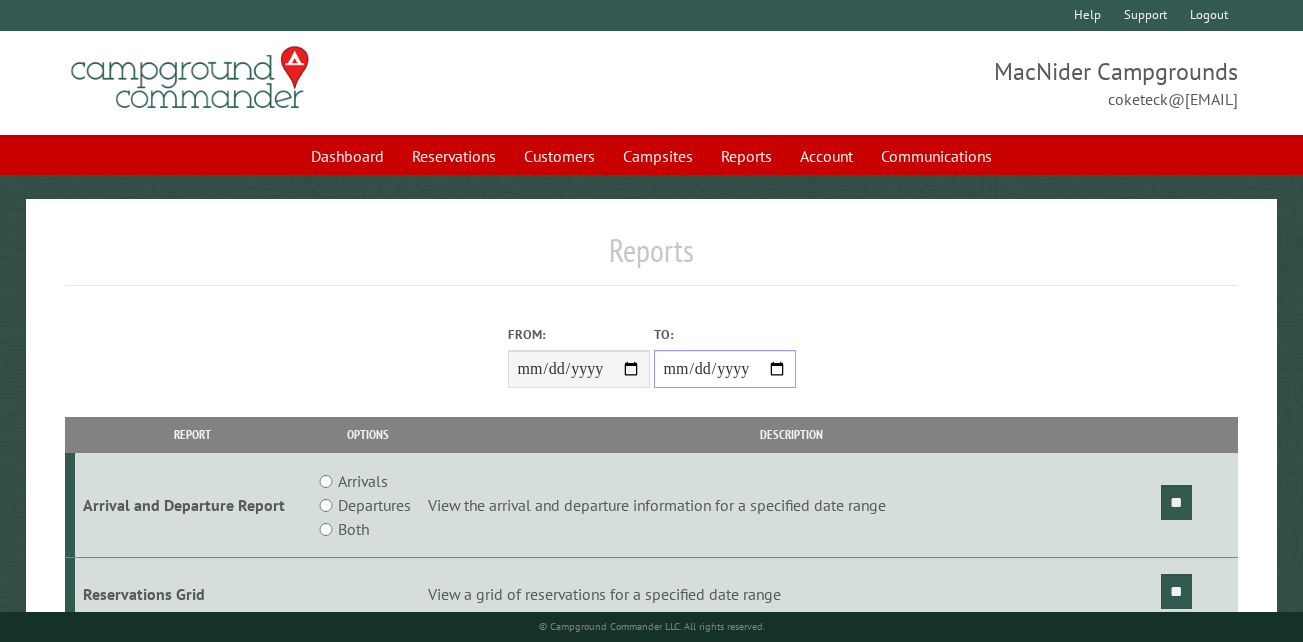 click on "**********" at bounding box center [725, 369] 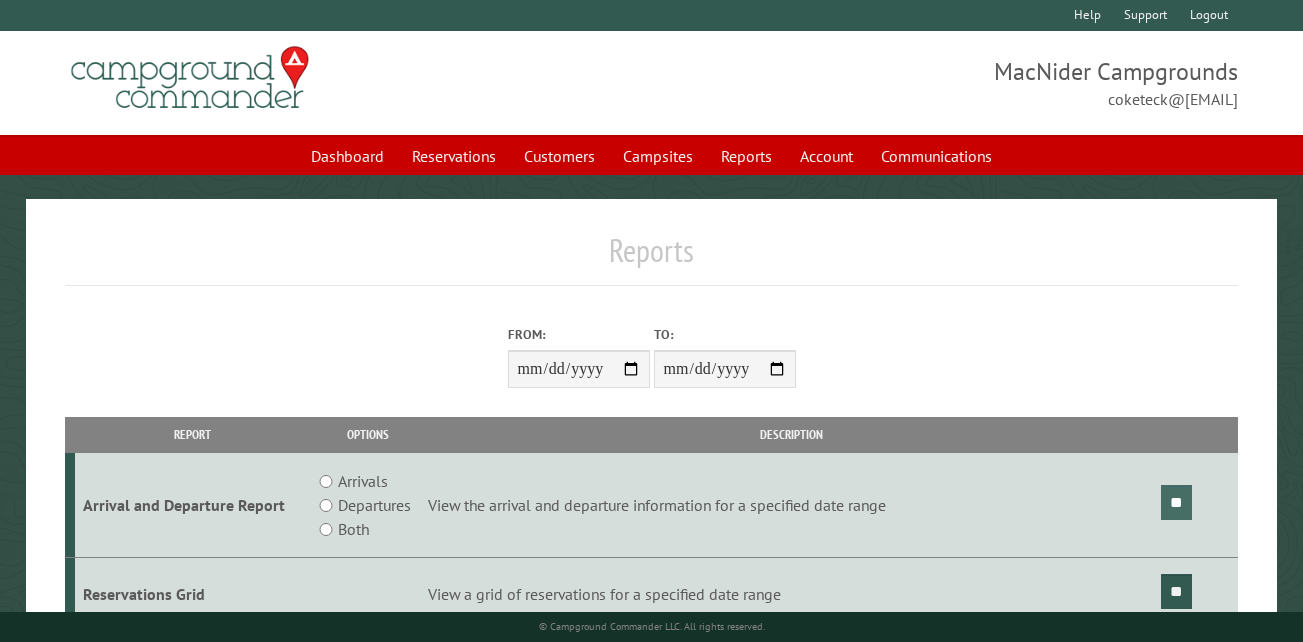 click on "**" at bounding box center [1176, 502] 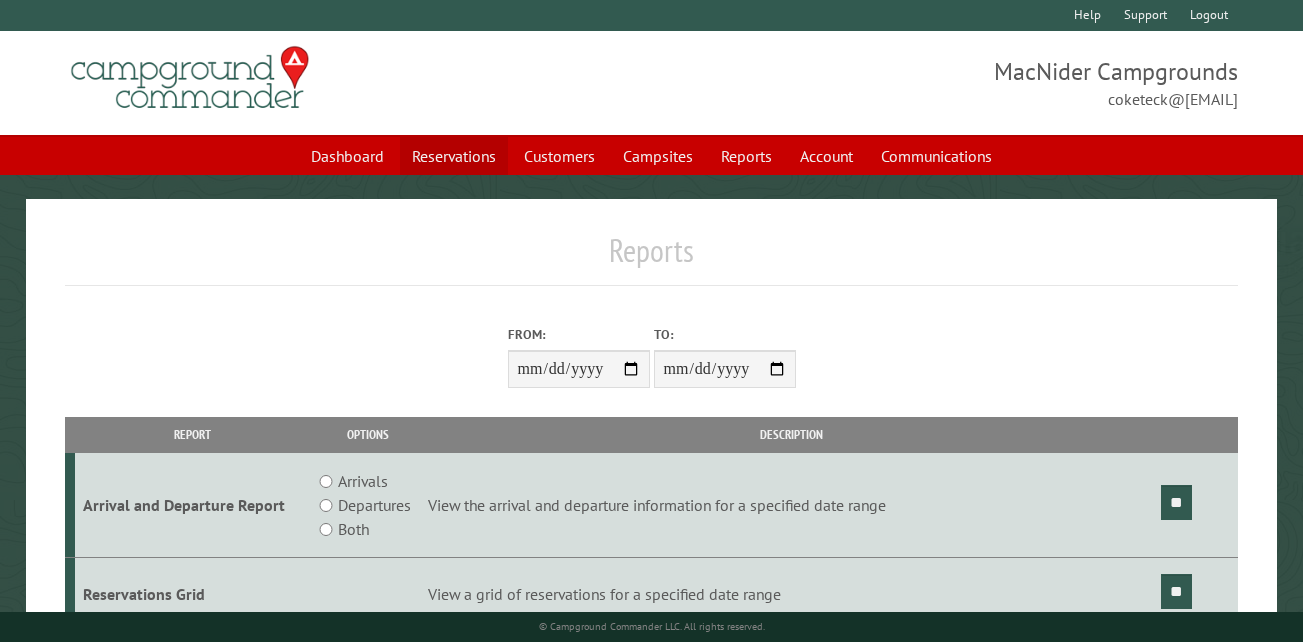 click on "Reservations" at bounding box center [454, 156] 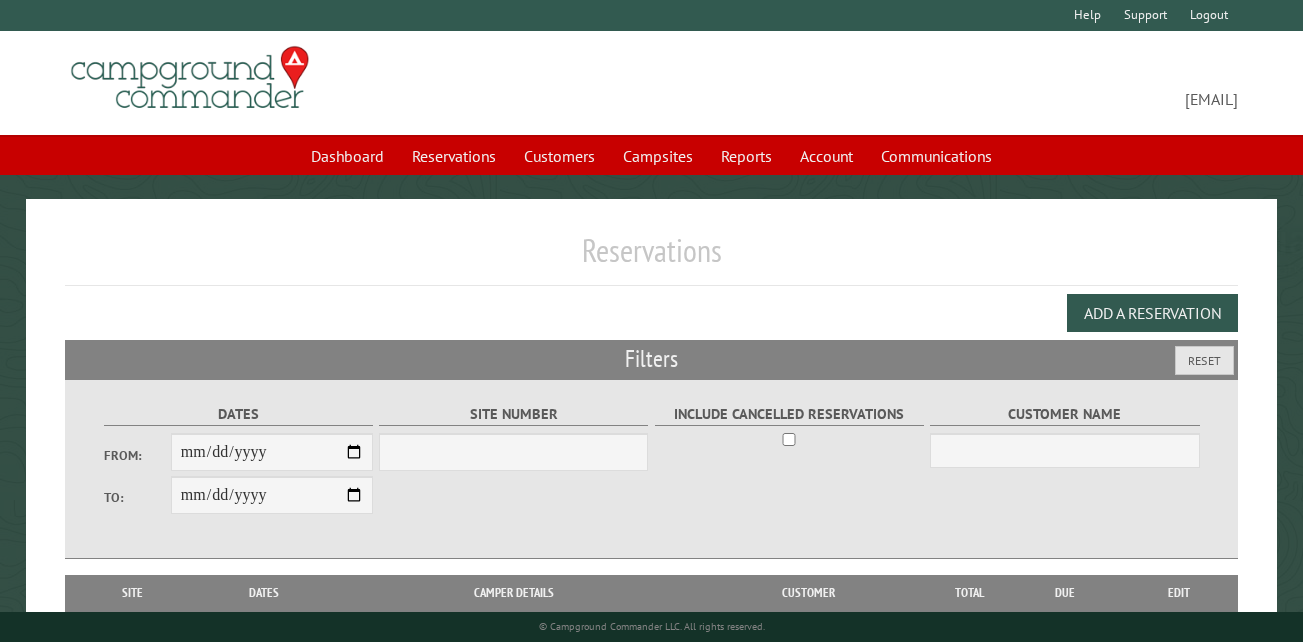 scroll, scrollTop: 0, scrollLeft: 0, axis: both 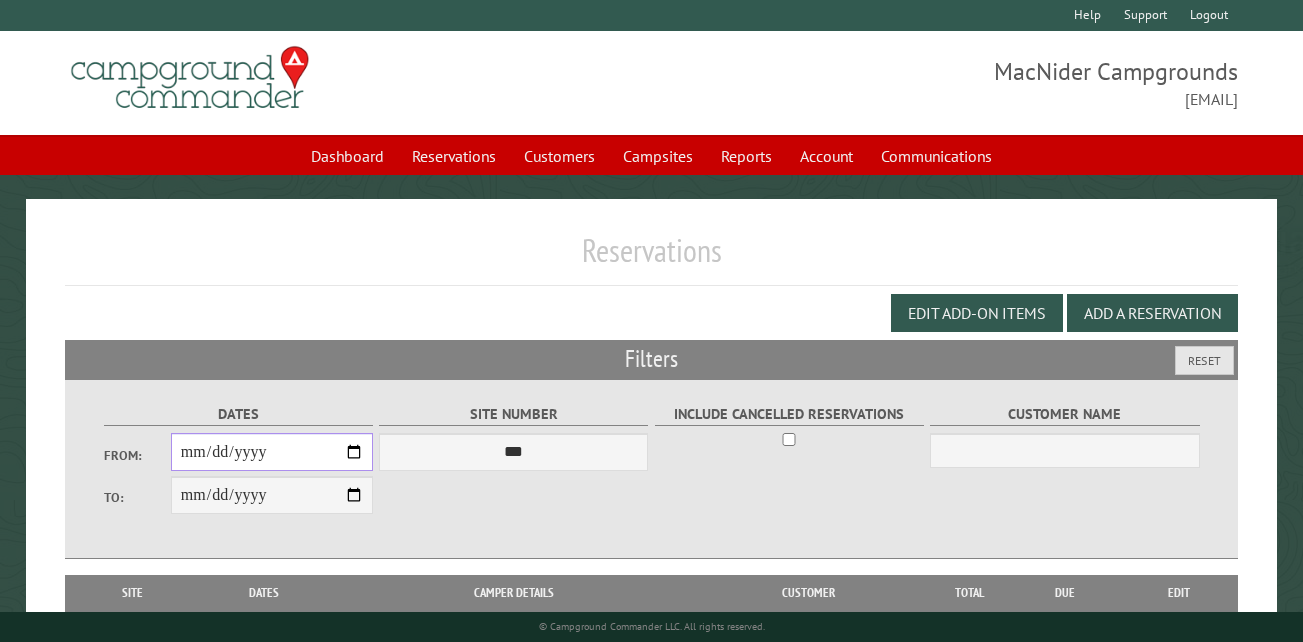 click on "From:" at bounding box center (272, 452) 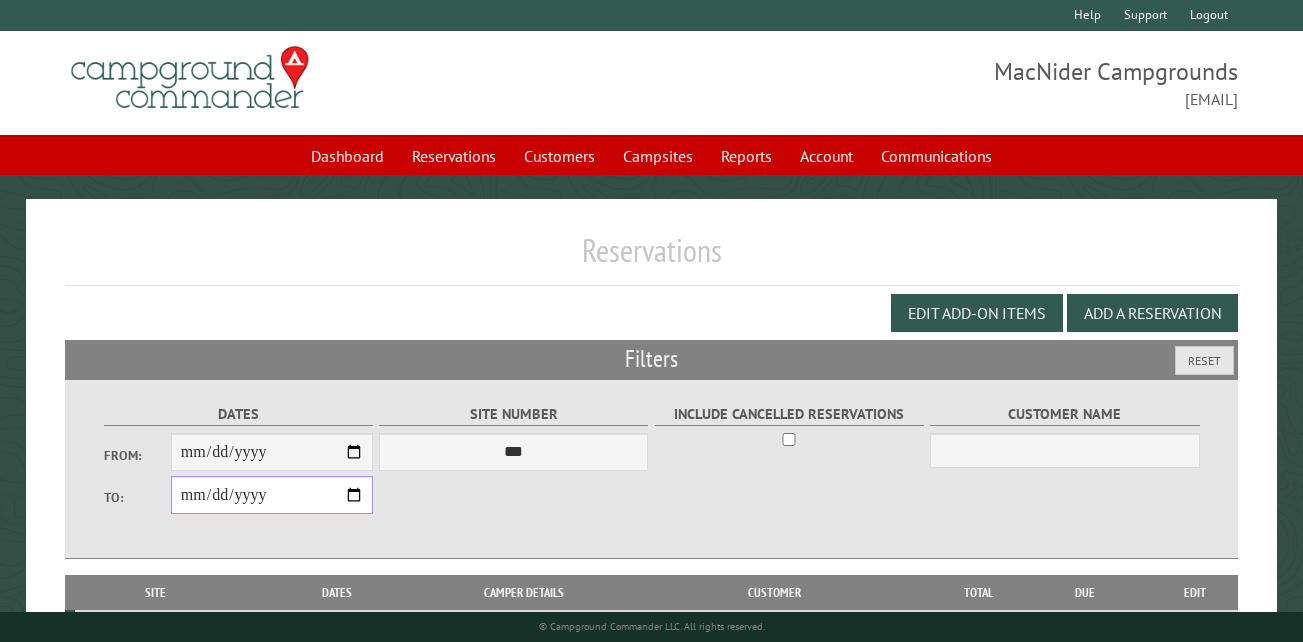 click on "**********" at bounding box center [272, 495] 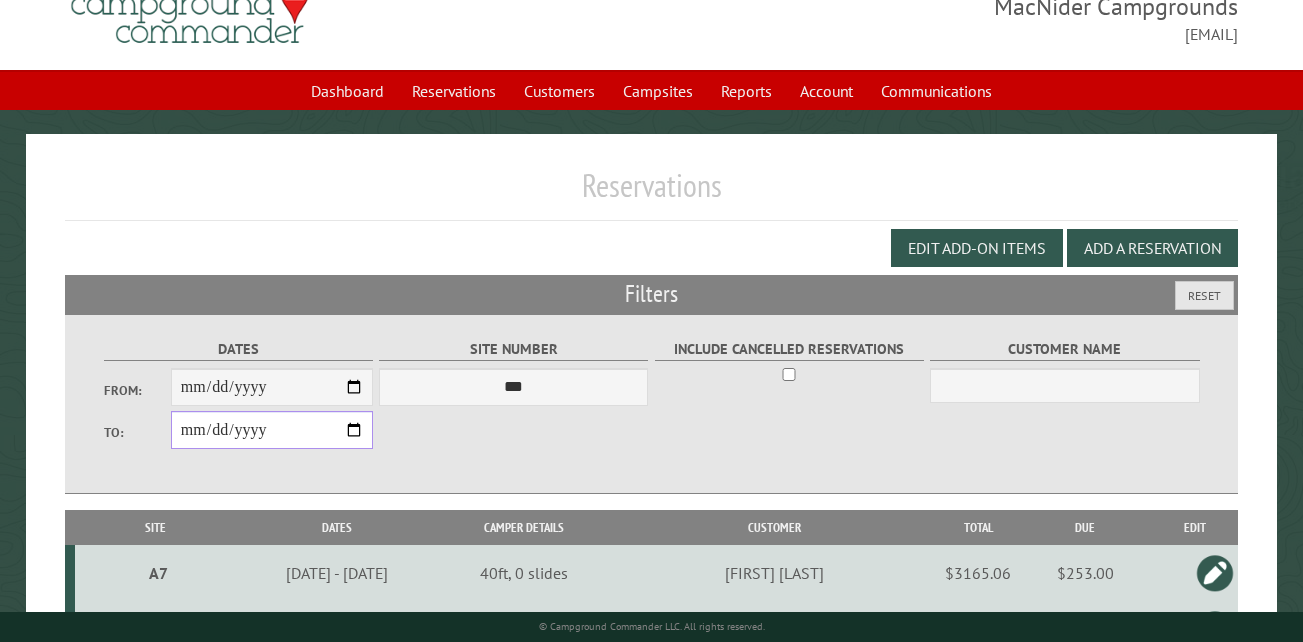 scroll, scrollTop: 200, scrollLeft: 0, axis: vertical 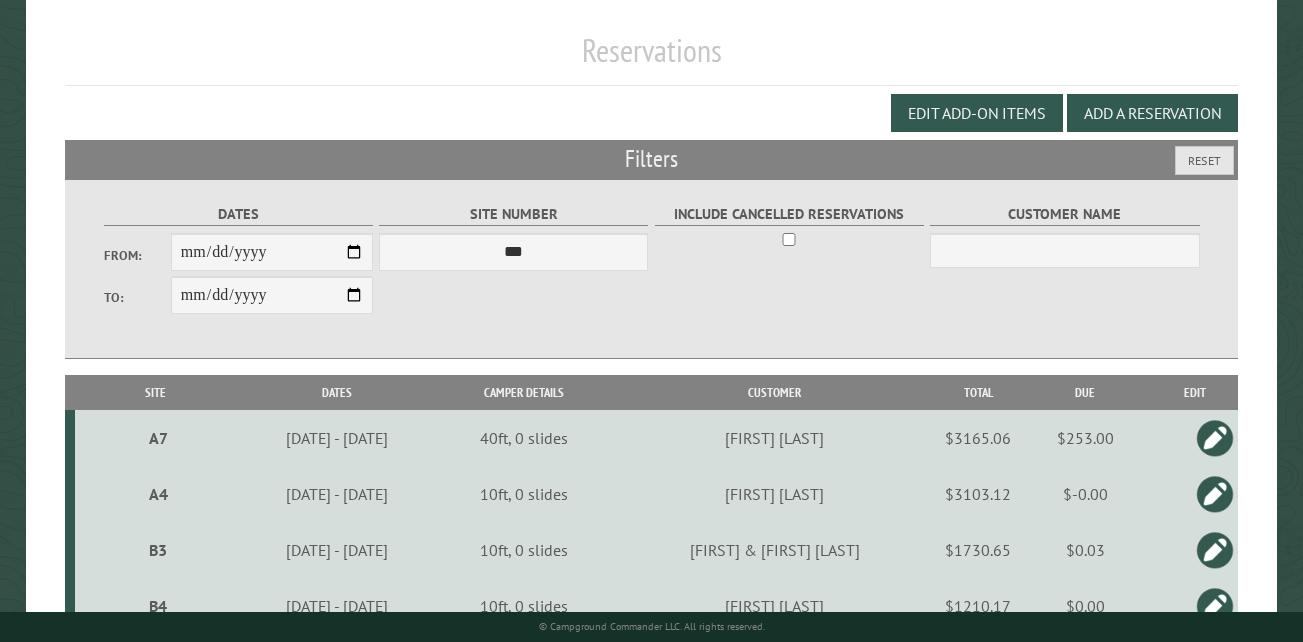 click on "A7" at bounding box center [158, 438] 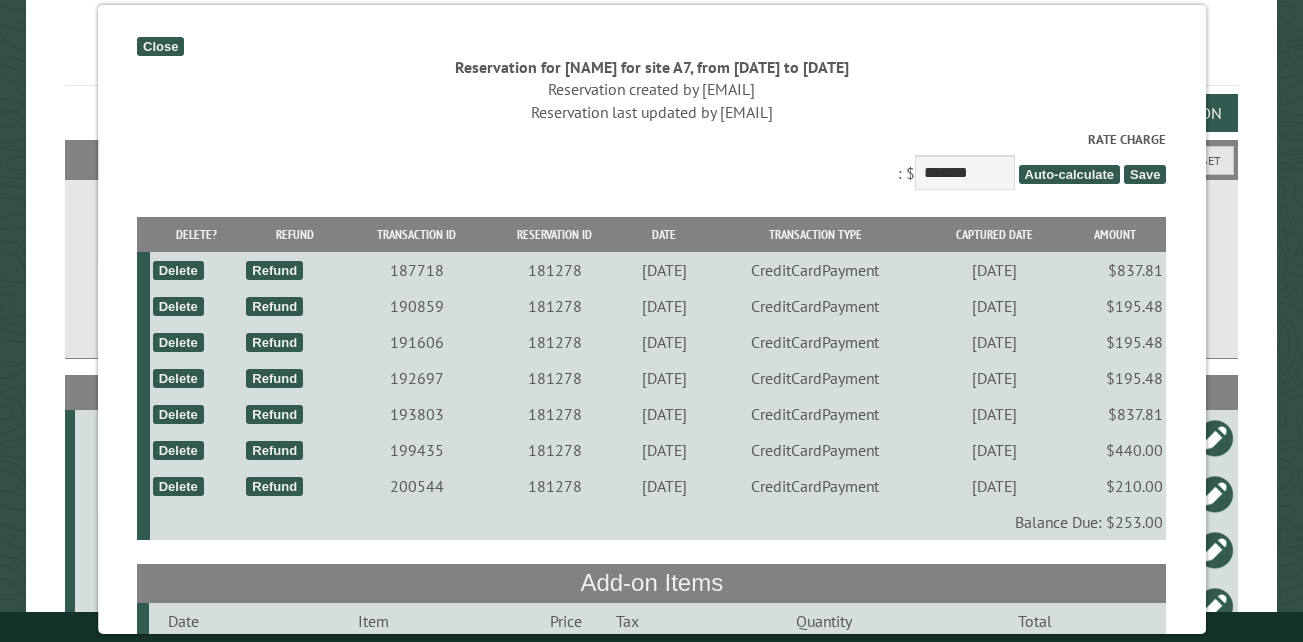 click on "Close" at bounding box center [160, 46] 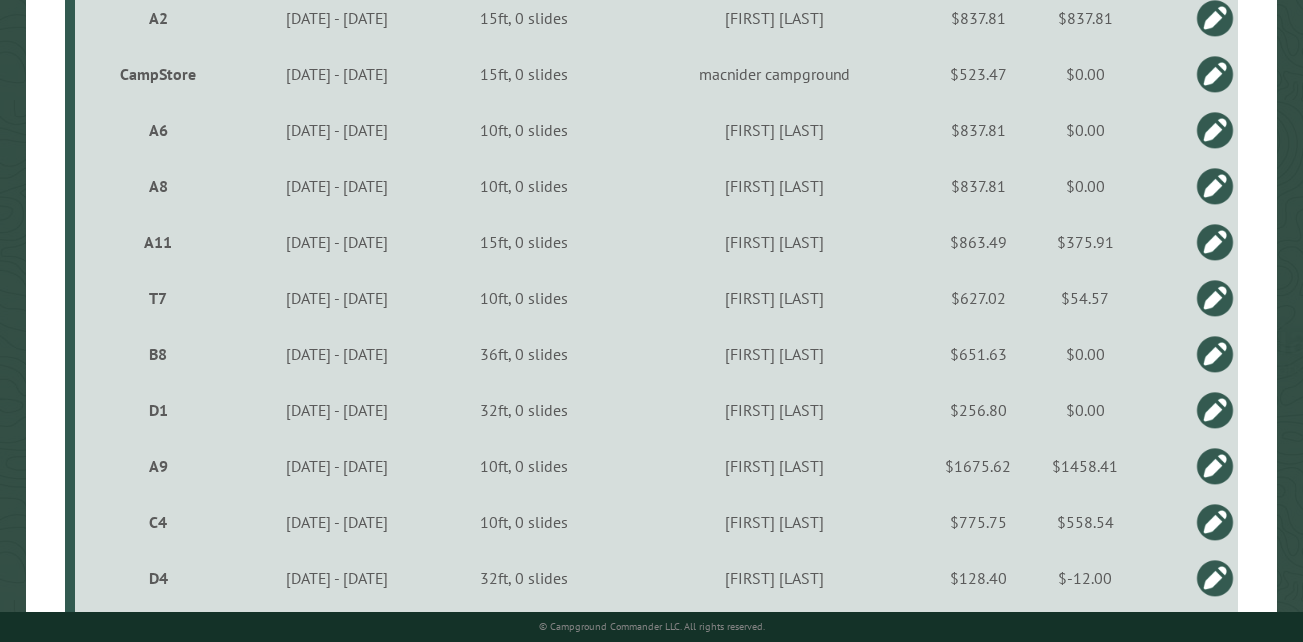 scroll, scrollTop: 1000, scrollLeft: 0, axis: vertical 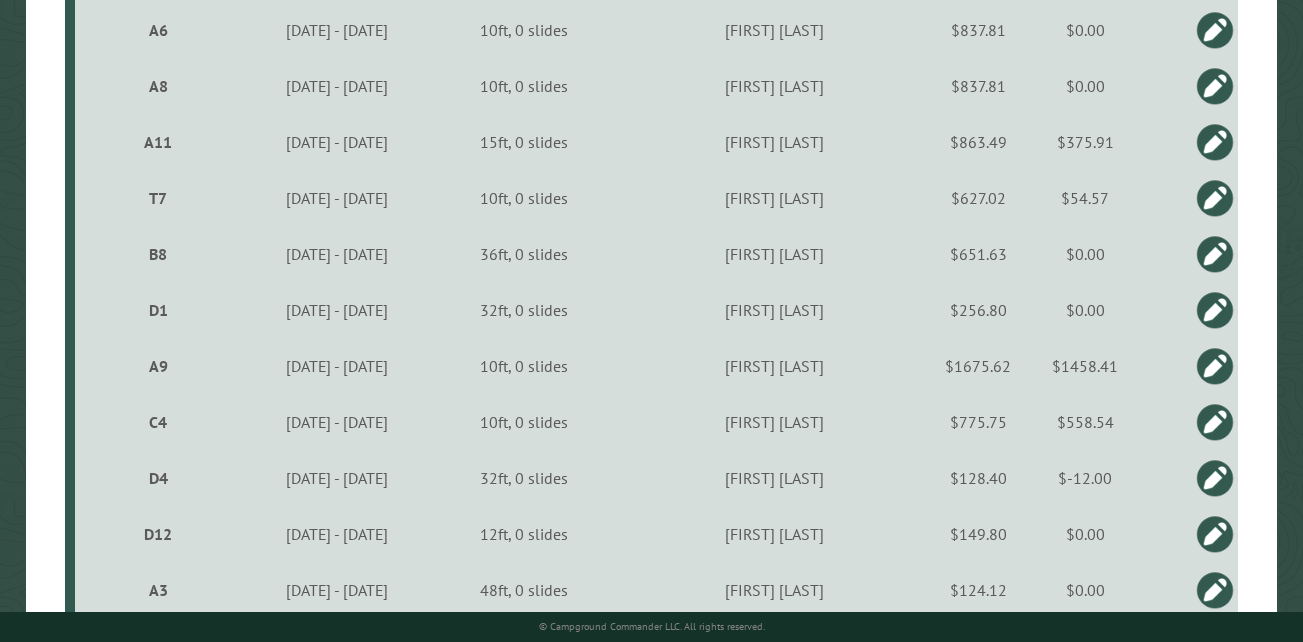 click on "D4" at bounding box center (158, 478) 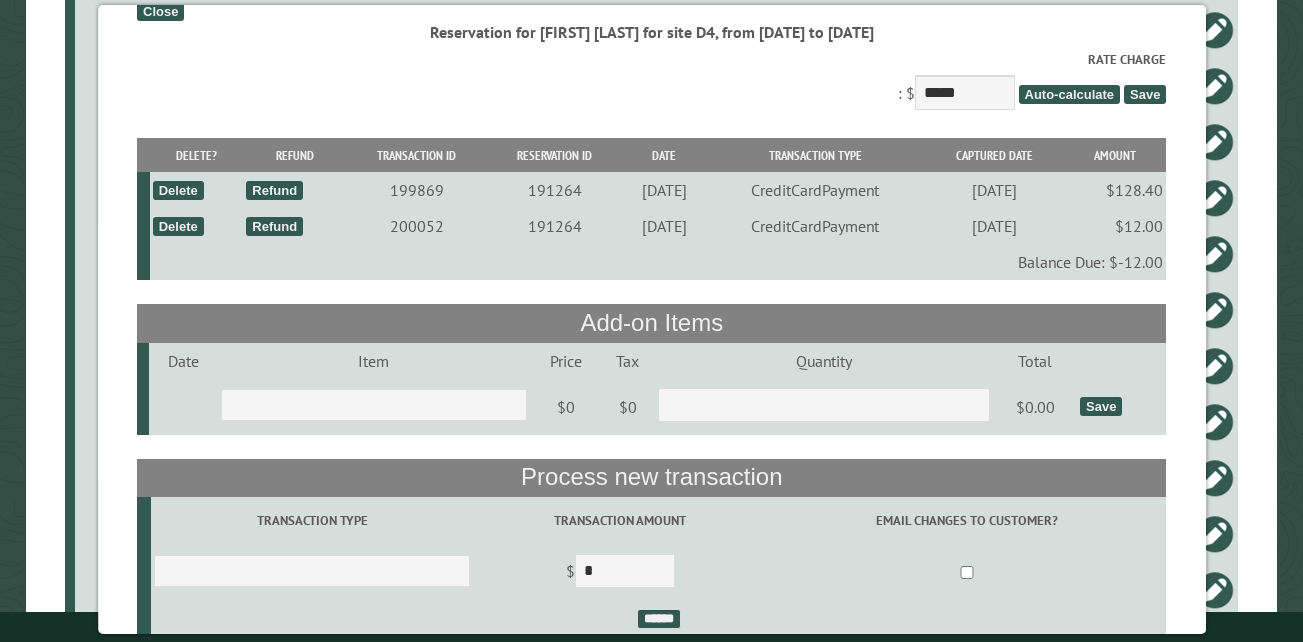 scroll, scrollTop: 0, scrollLeft: 0, axis: both 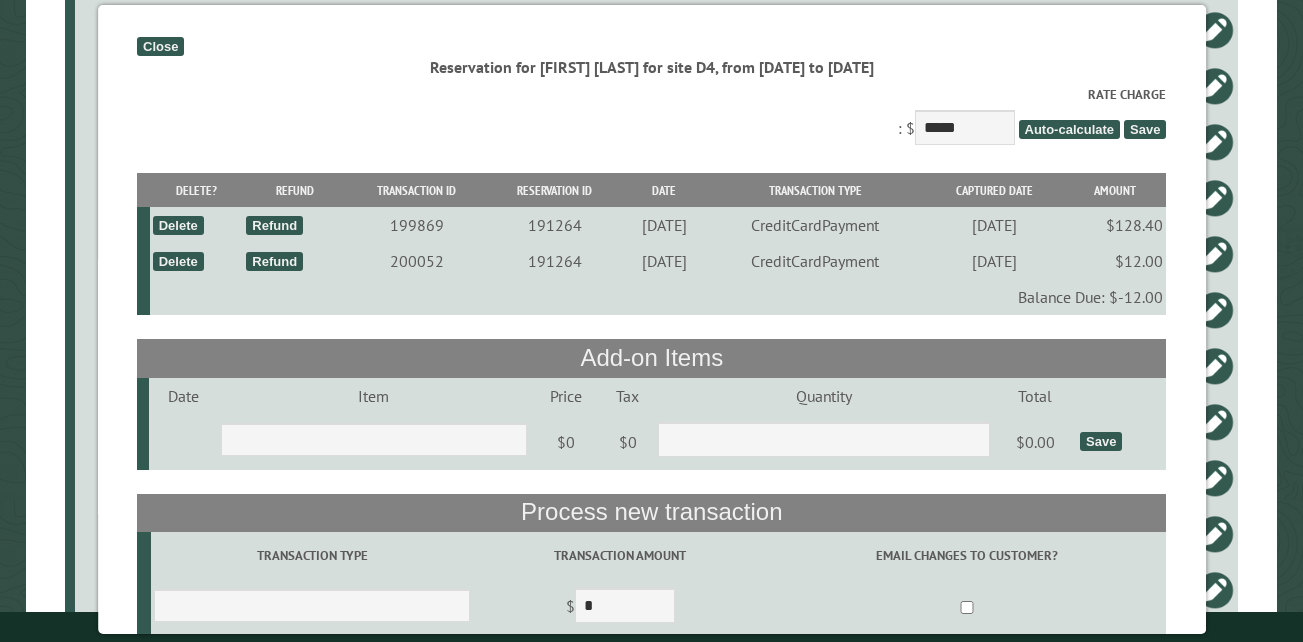 click on "Close" at bounding box center [160, 46] 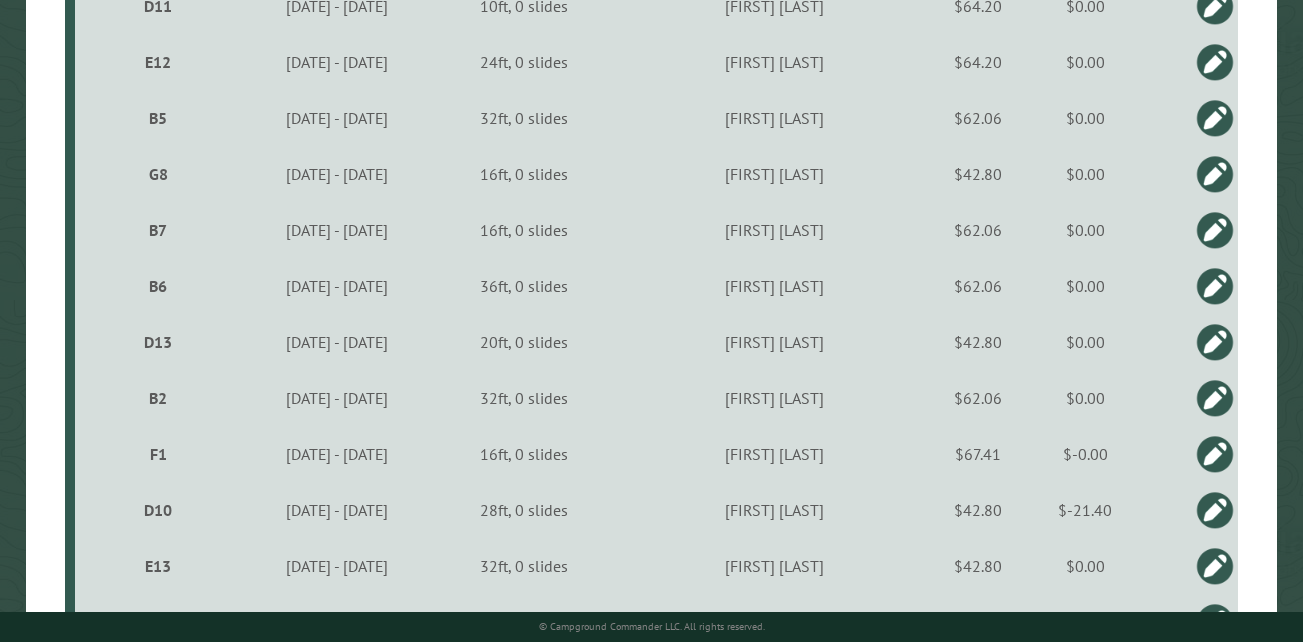 scroll, scrollTop: 2300, scrollLeft: 0, axis: vertical 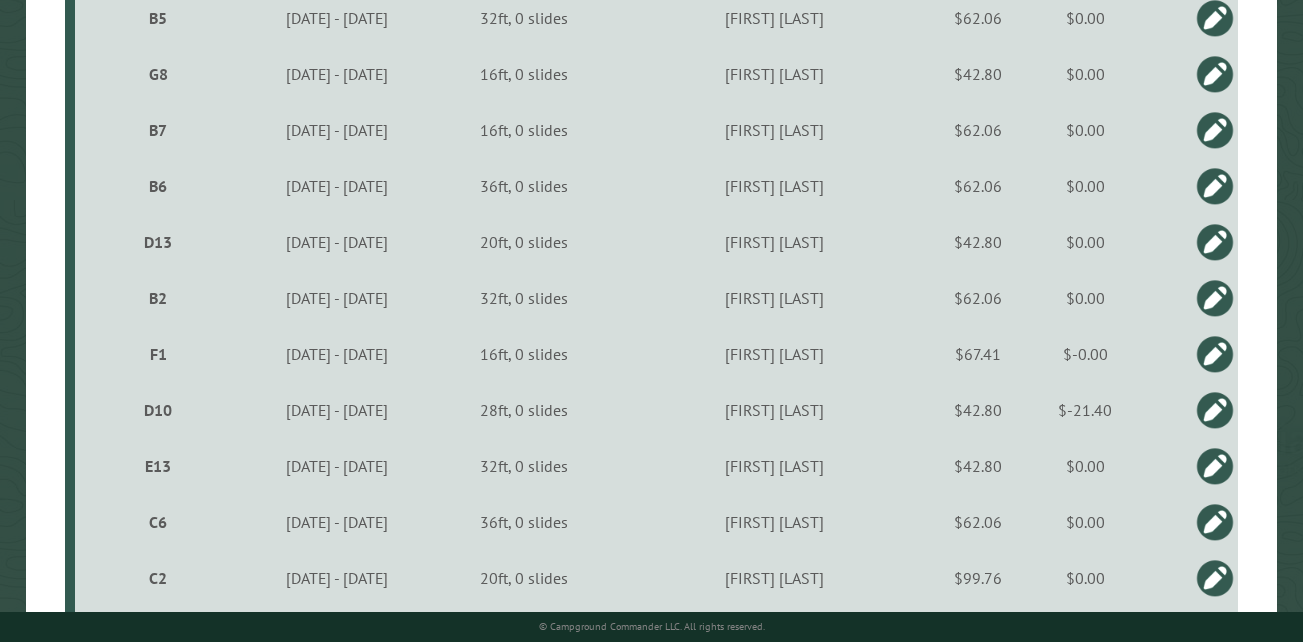click on "D10" at bounding box center (158, 410) 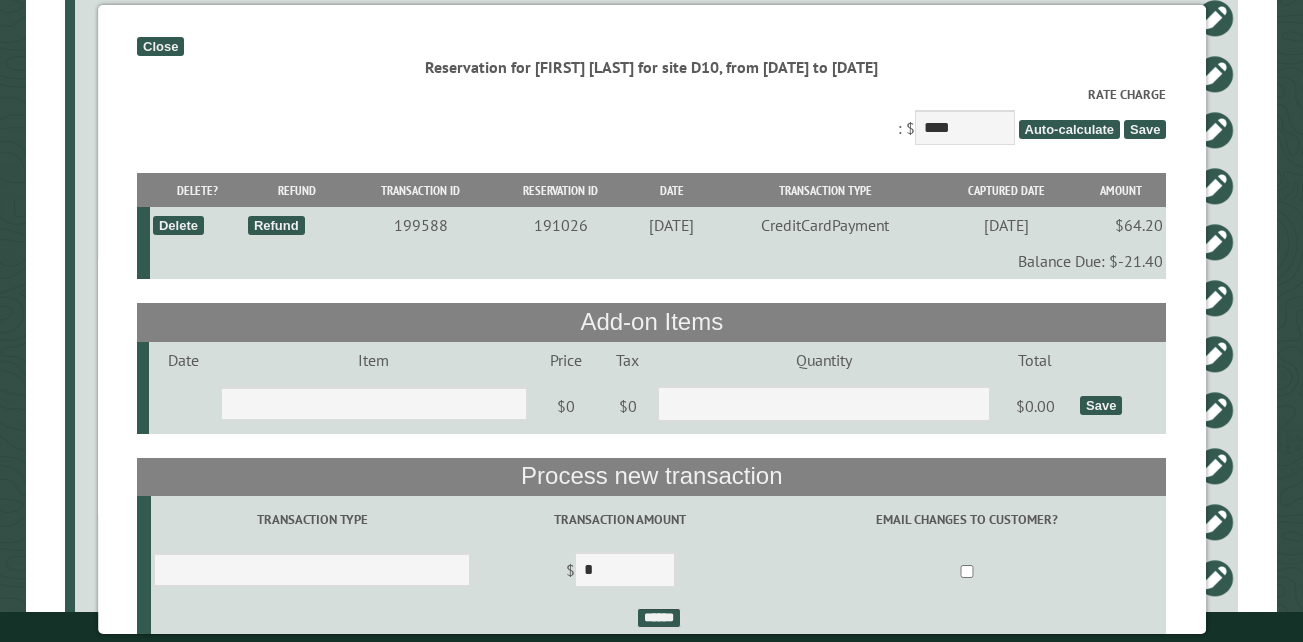 click on "Close" at bounding box center (160, 46) 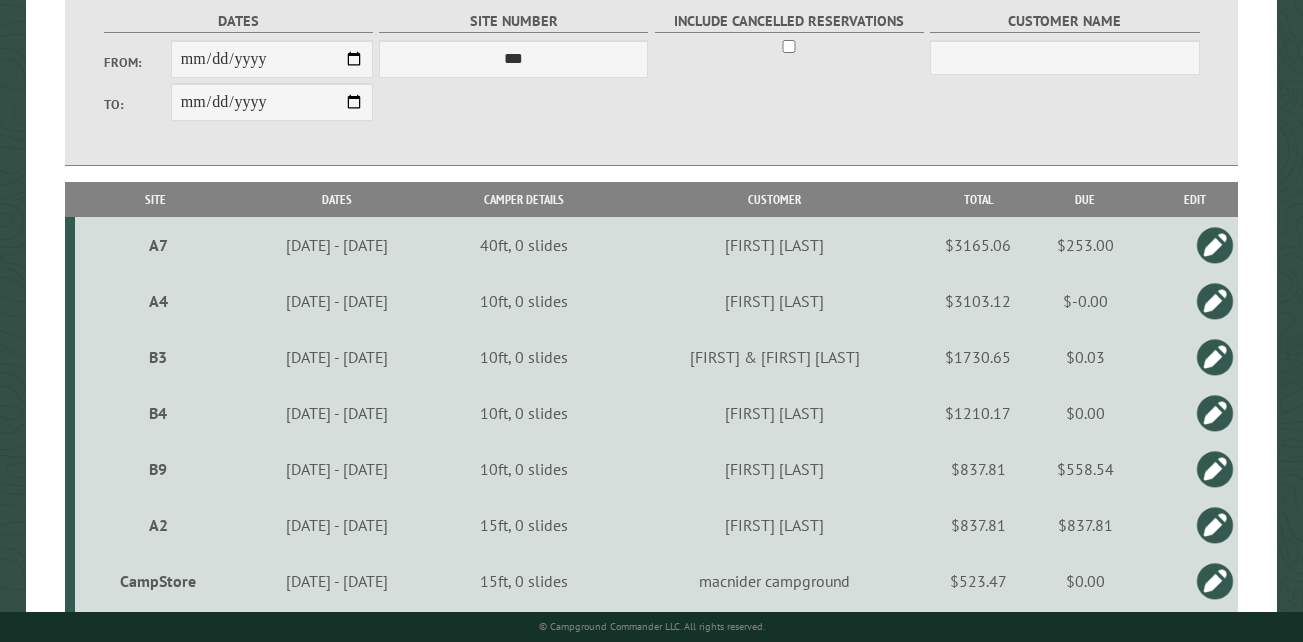 scroll, scrollTop: 0, scrollLeft: 0, axis: both 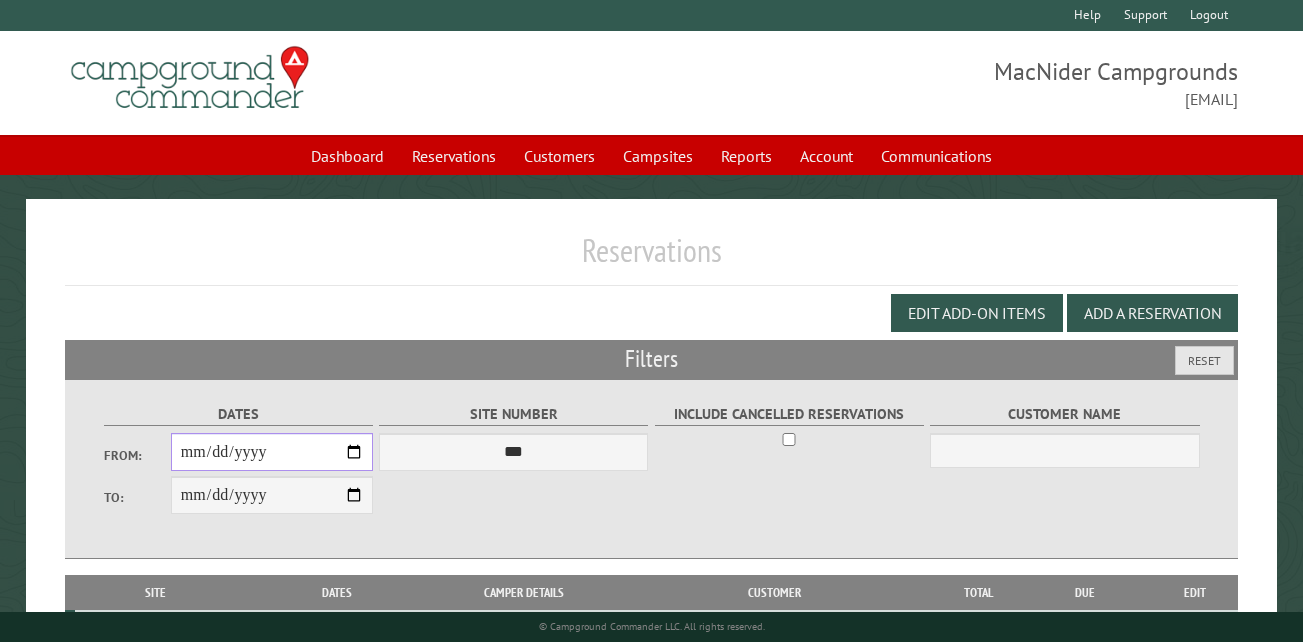 click on "**********" at bounding box center [272, 452] 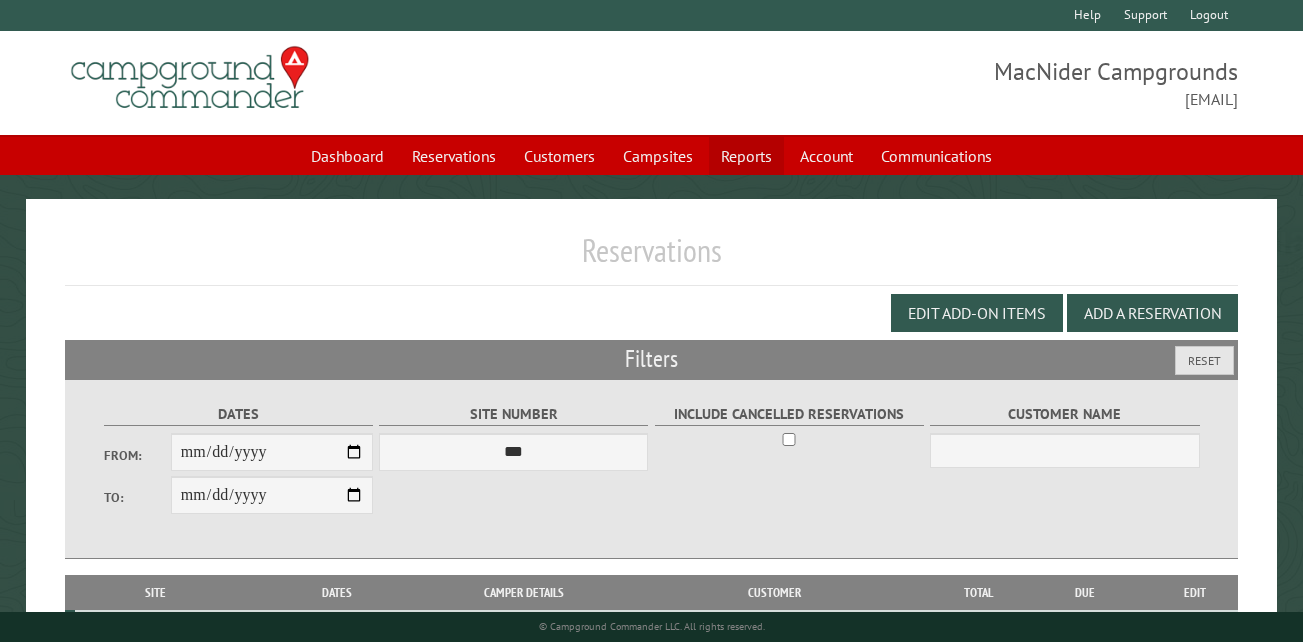 click on "Reports" at bounding box center (746, 156) 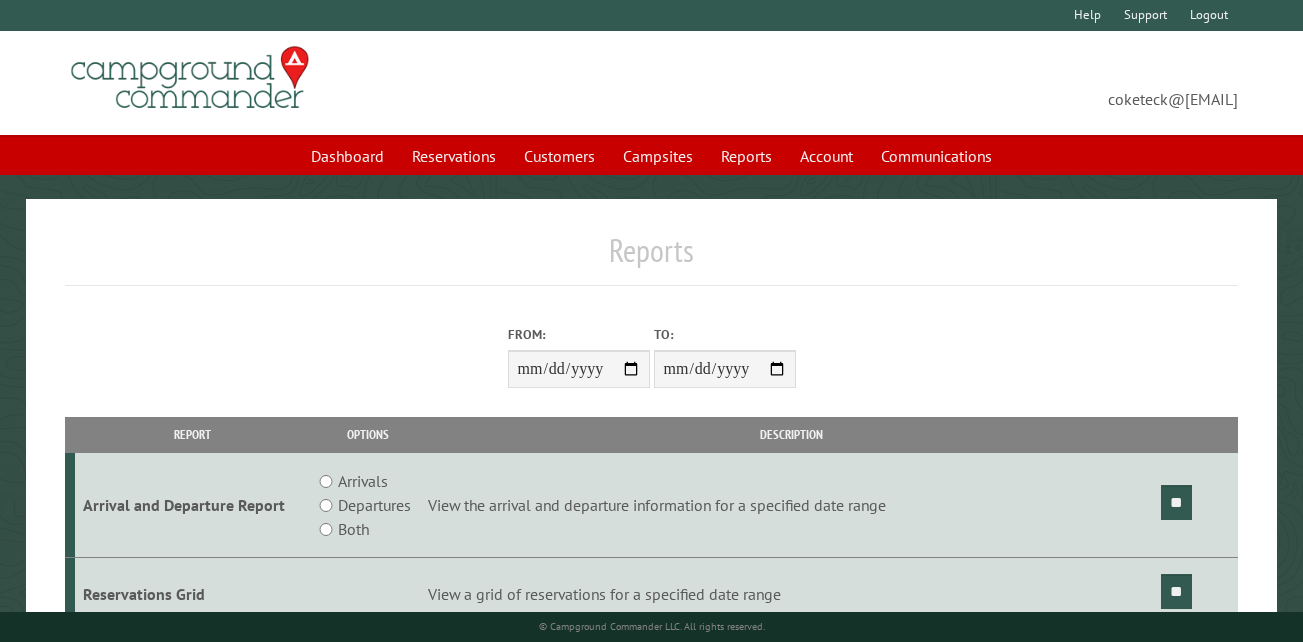 scroll, scrollTop: 0, scrollLeft: 0, axis: both 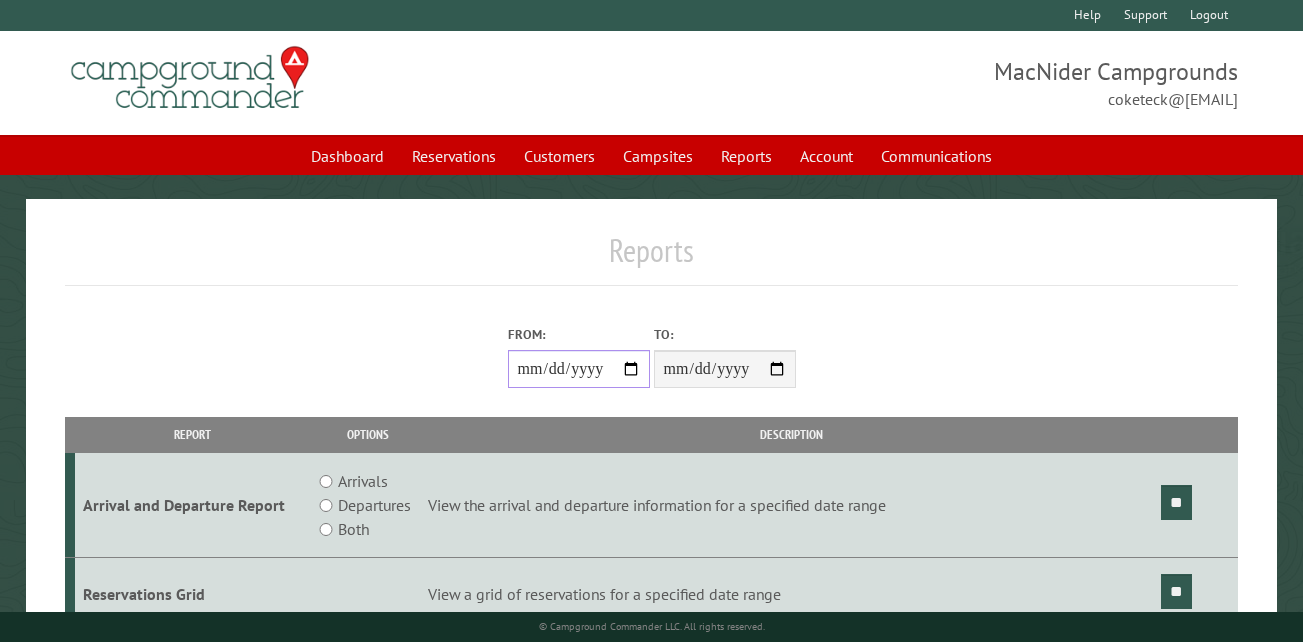 click on "From:" at bounding box center [579, 369] 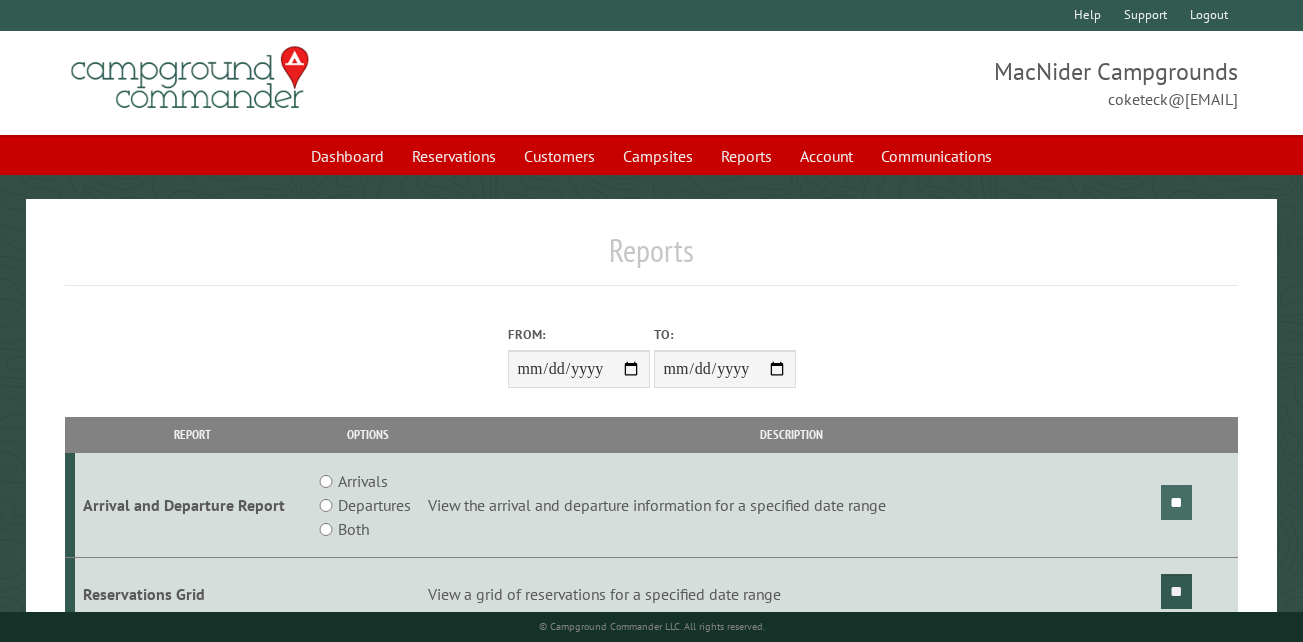 click on "**" at bounding box center (1176, 502) 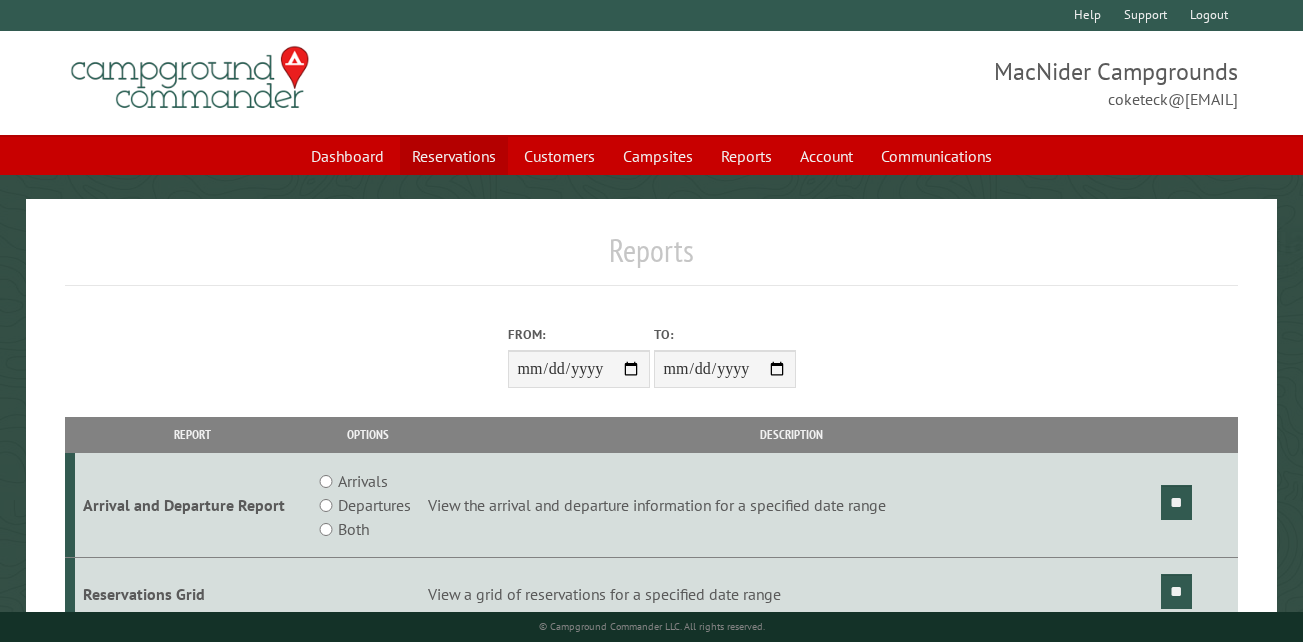 click on "Reservations" at bounding box center [454, 156] 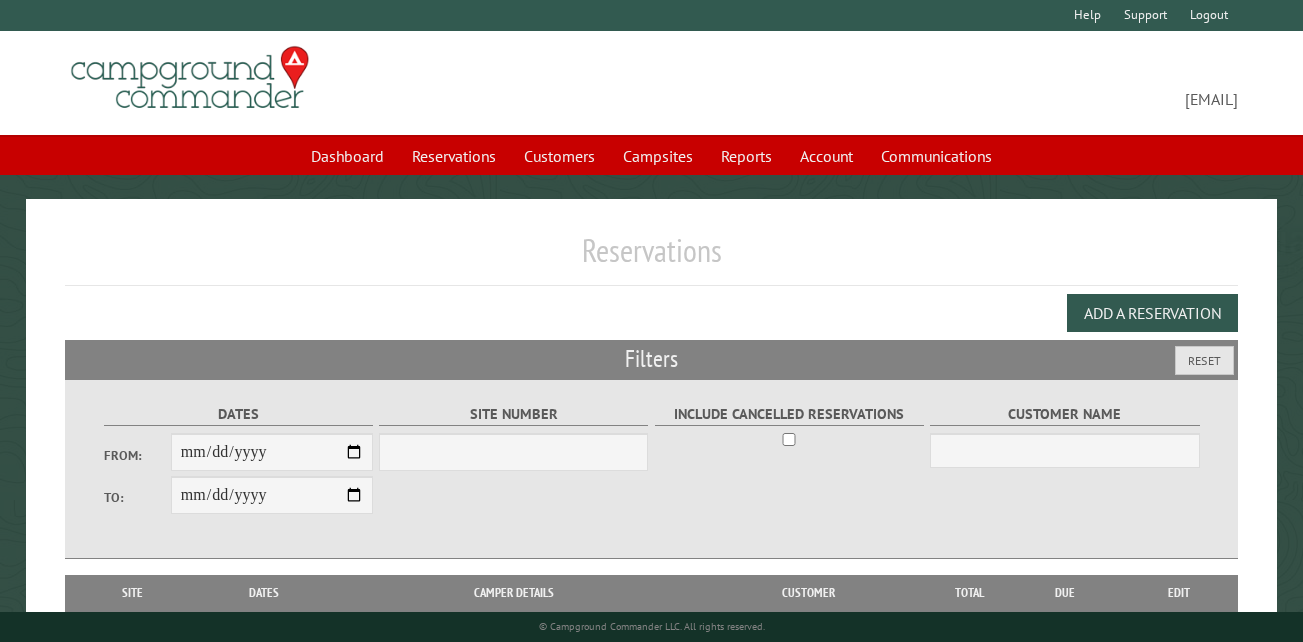 scroll, scrollTop: 0, scrollLeft: 0, axis: both 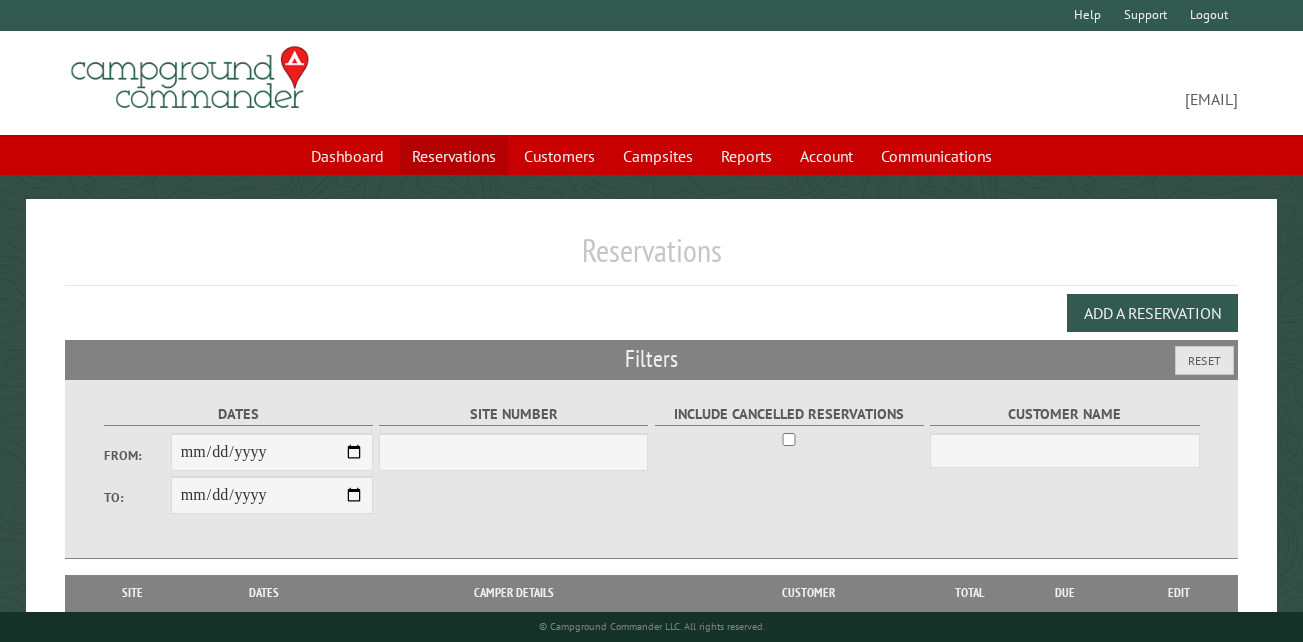 select on "***" 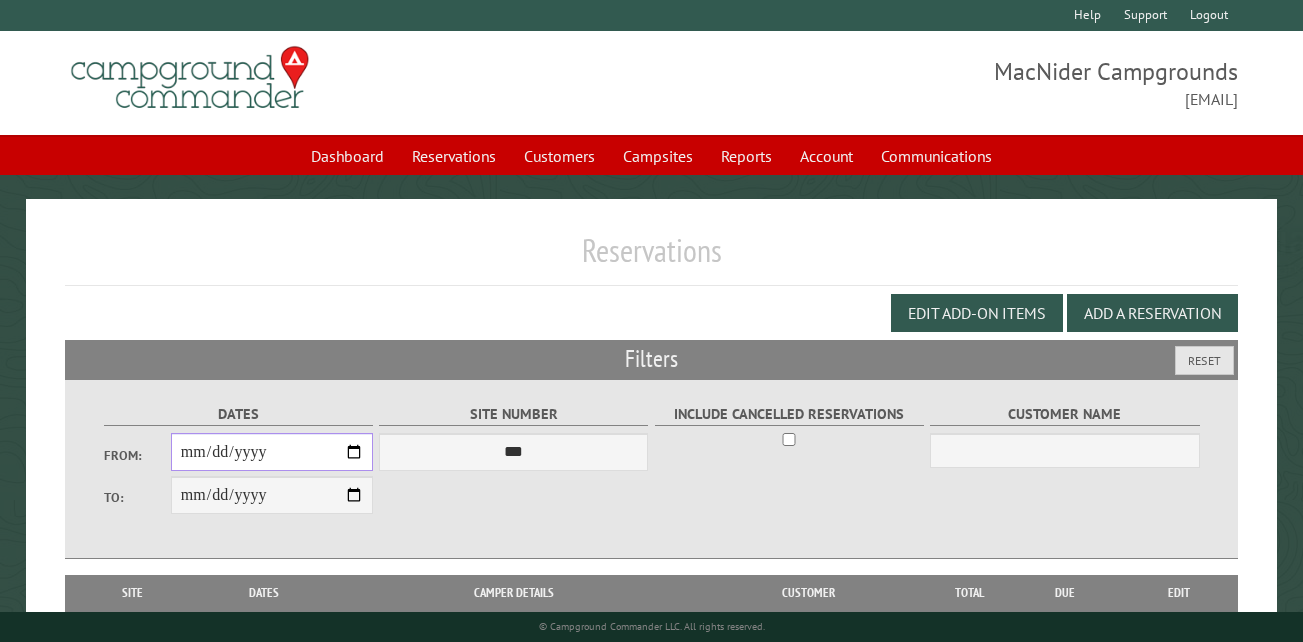 click on "From:" at bounding box center (272, 452) 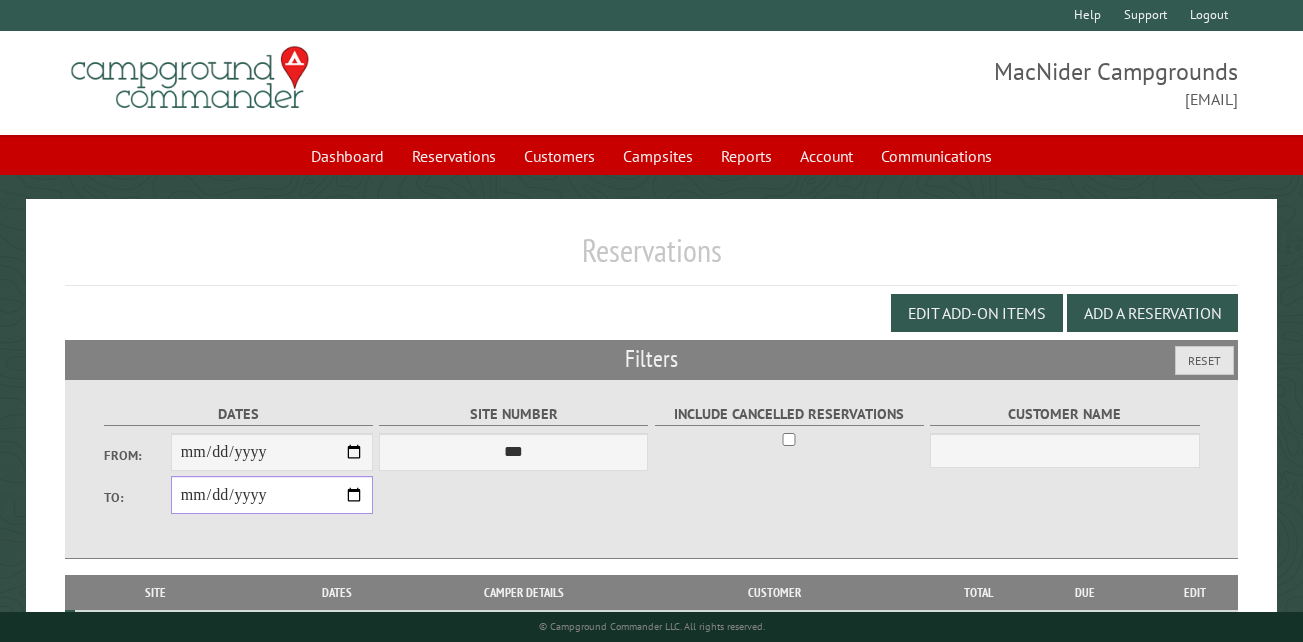click on "**********" at bounding box center [272, 495] 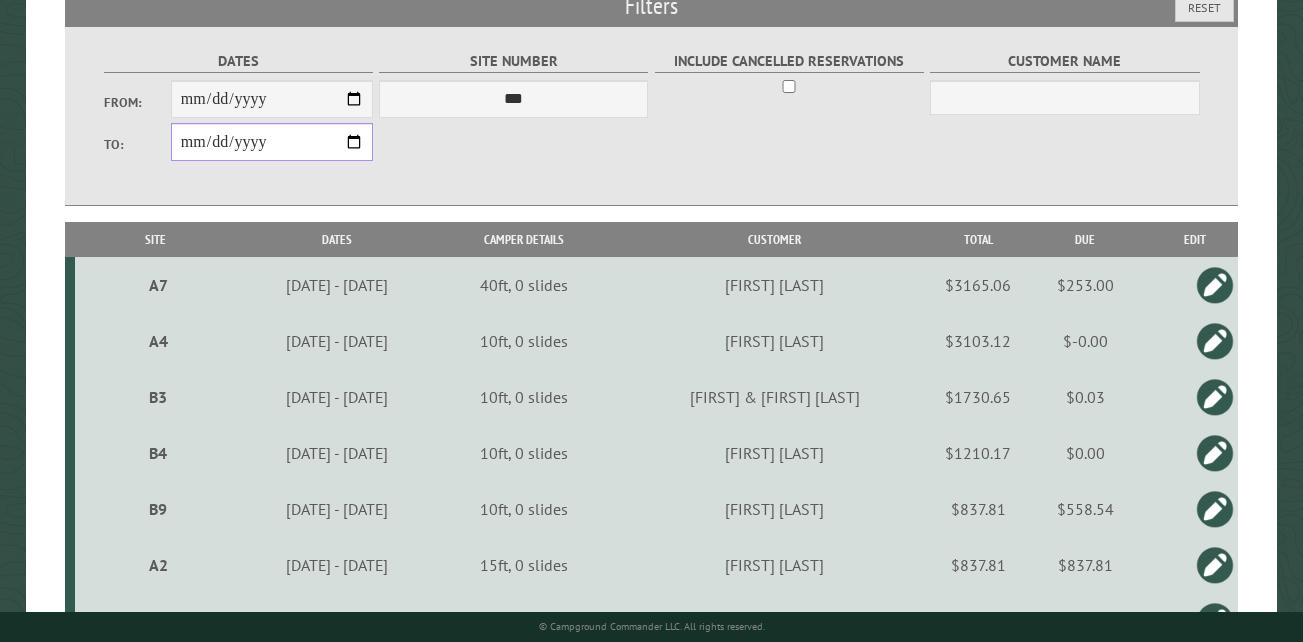 scroll, scrollTop: 200, scrollLeft: 0, axis: vertical 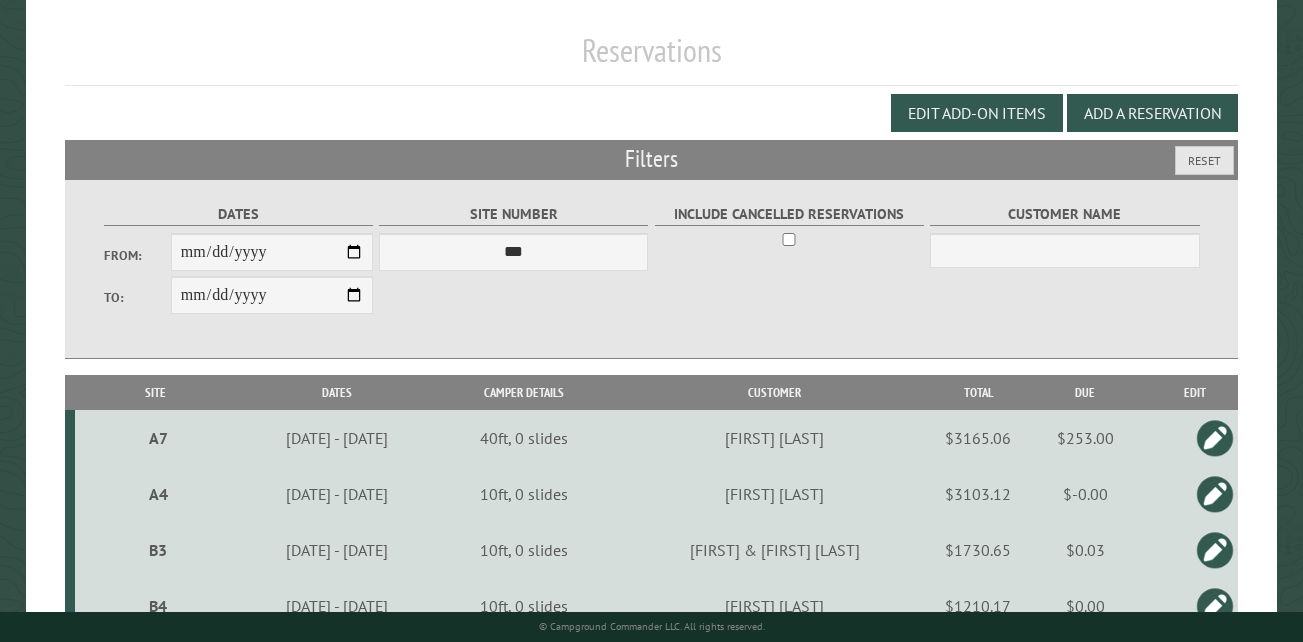click on "Site" at bounding box center (155, 392) 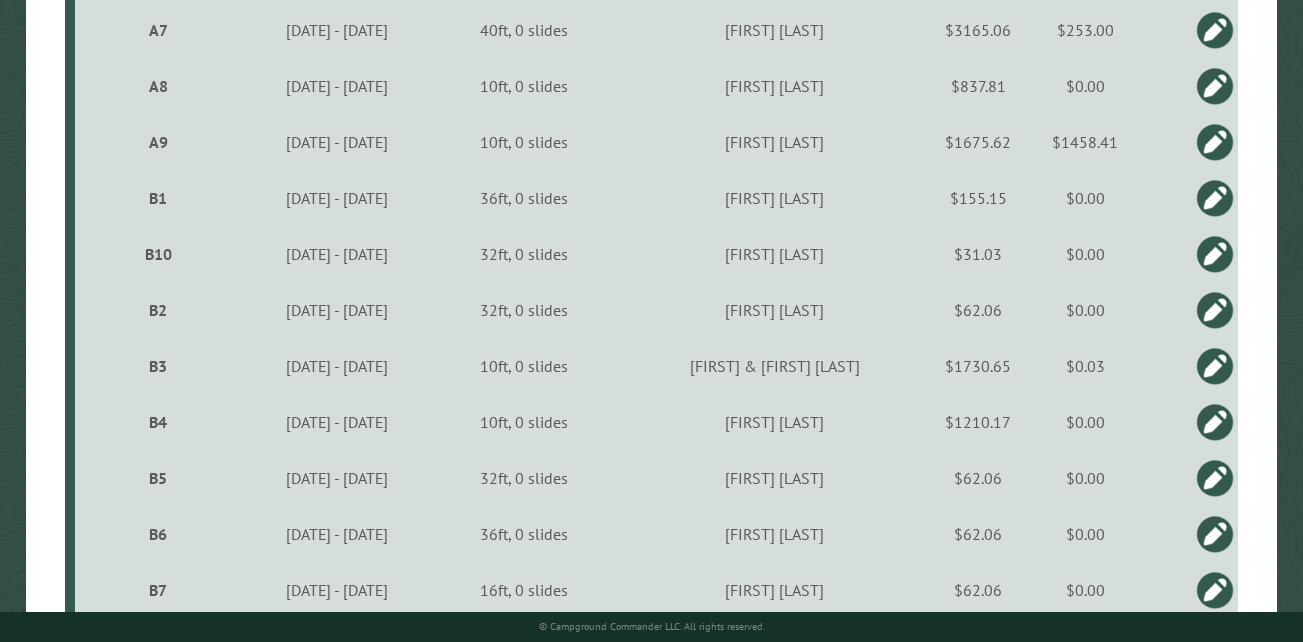 scroll, scrollTop: 1100, scrollLeft: 0, axis: vertical 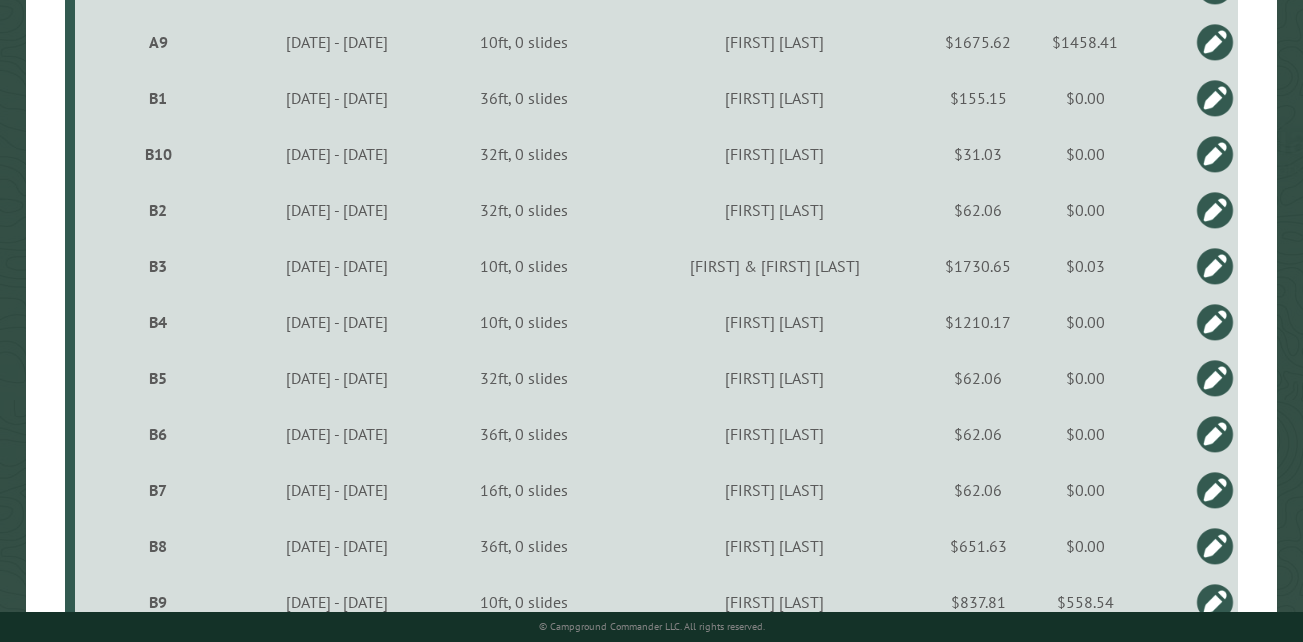 click on "B5" at bounding box center (158, 378) 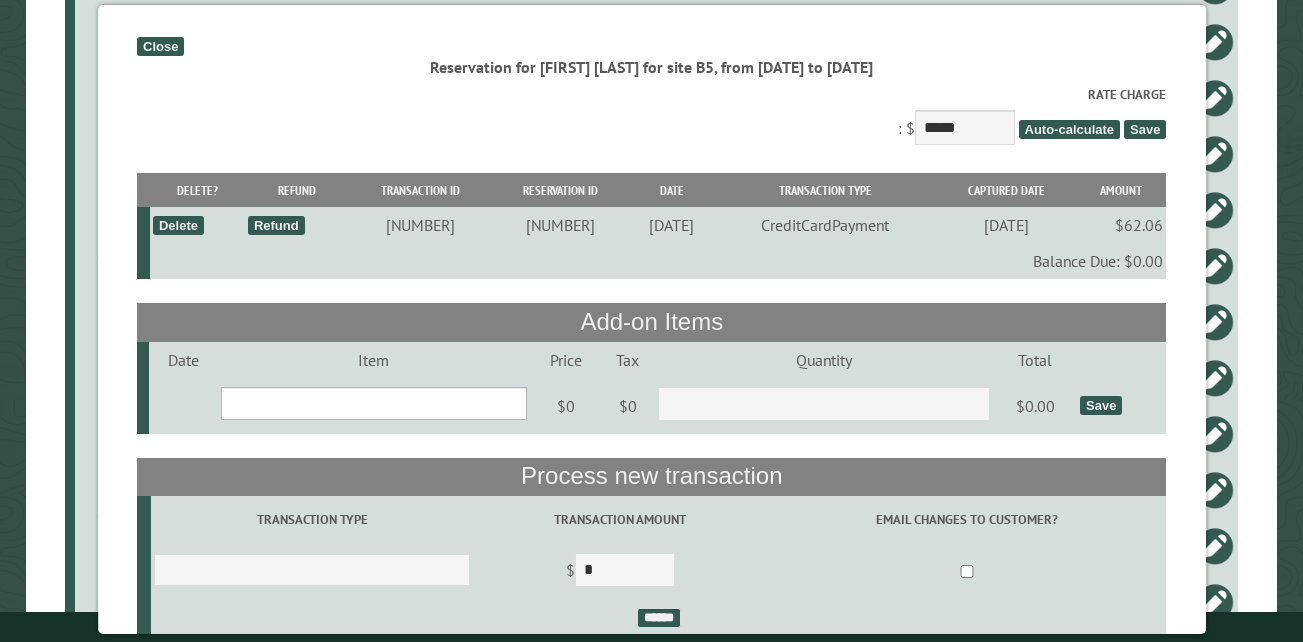click on "**********" at bounding box center [373, 403] 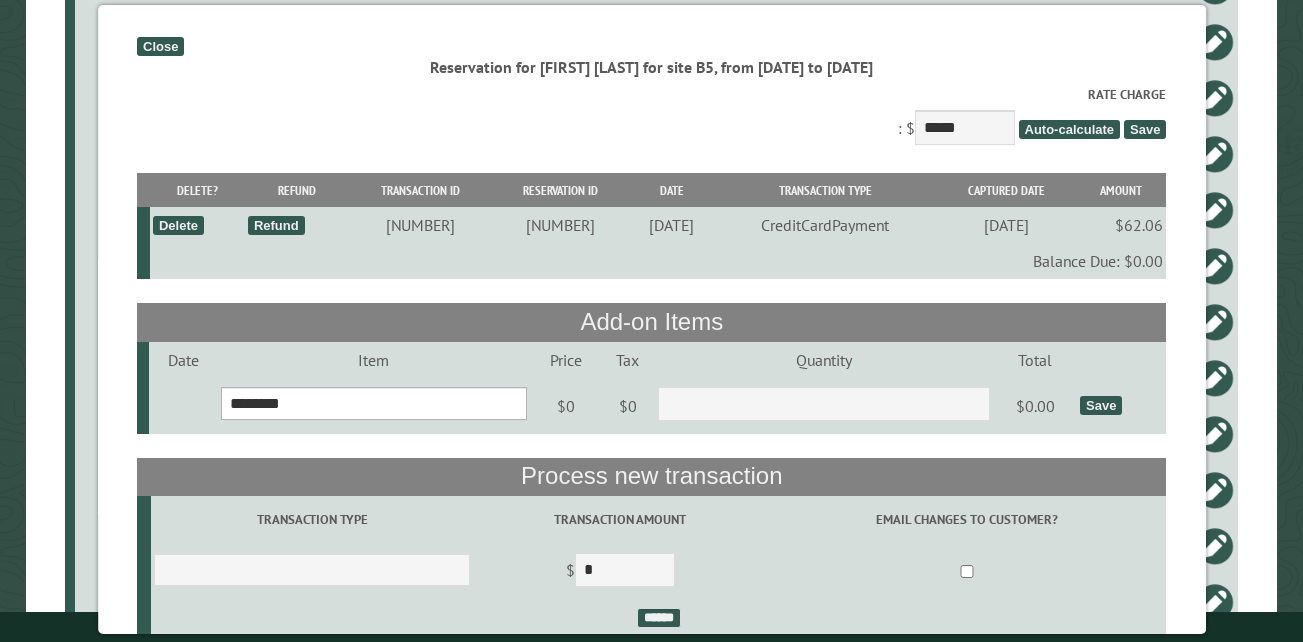 click on "**********" at bounding box center [373, 403] 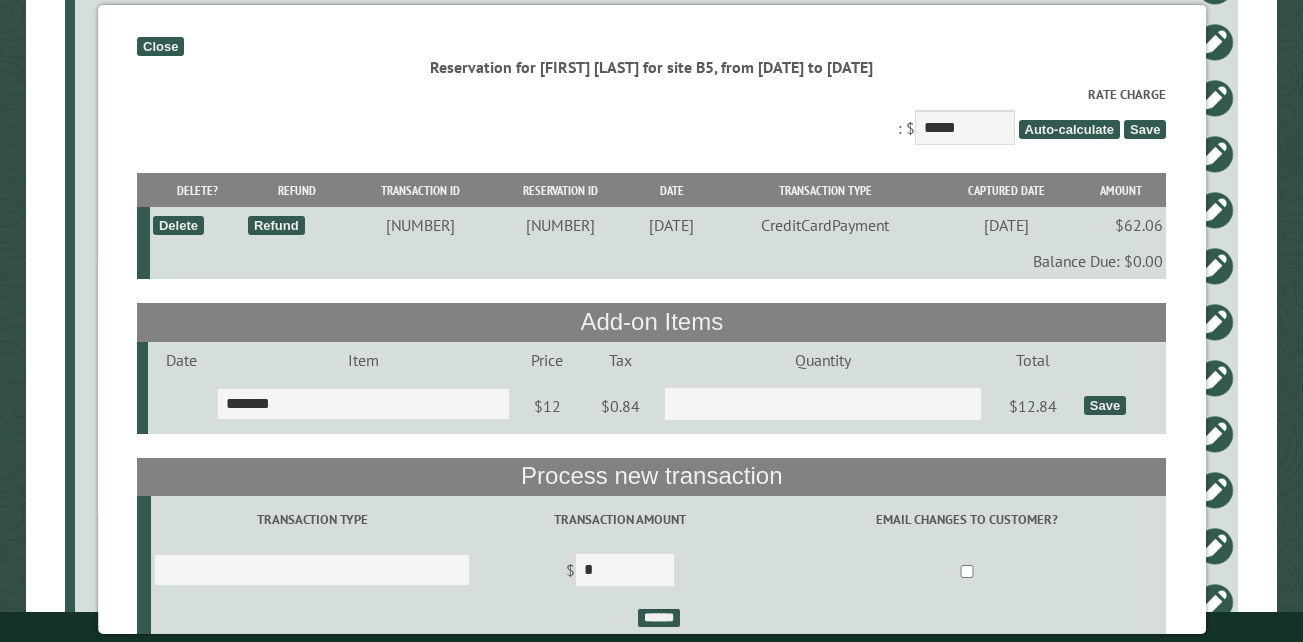 click on "Save" at bounding box center (1105, 405) 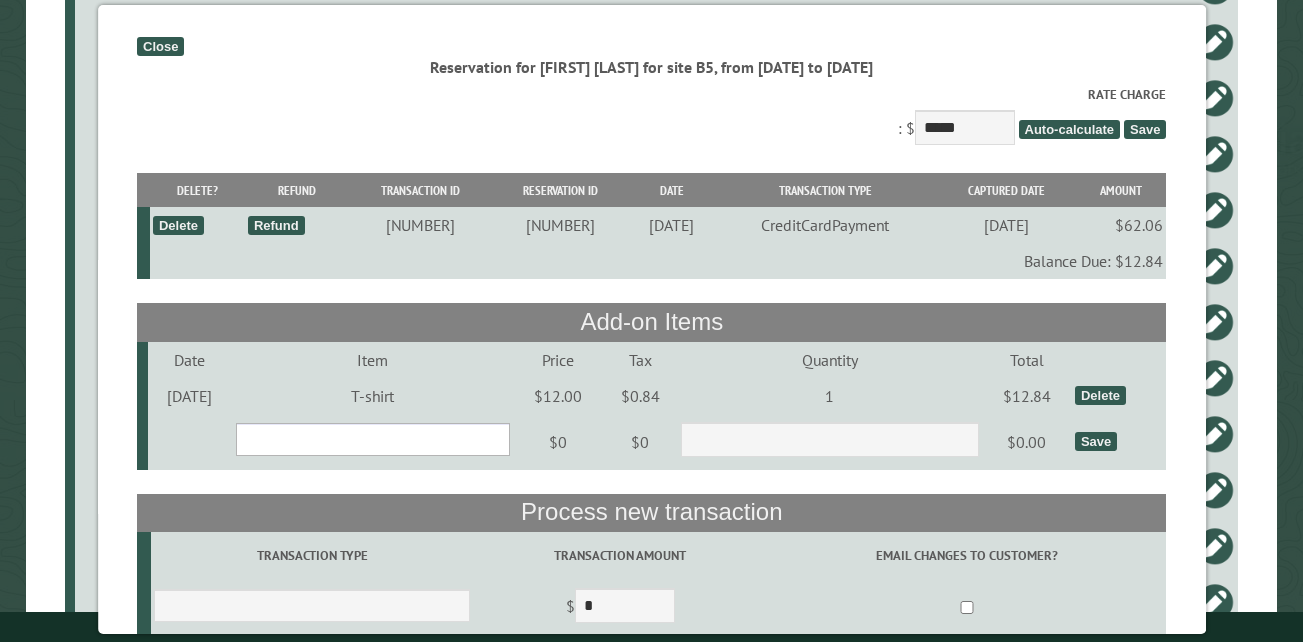 click on "**********" at bounding box center (372, 439) 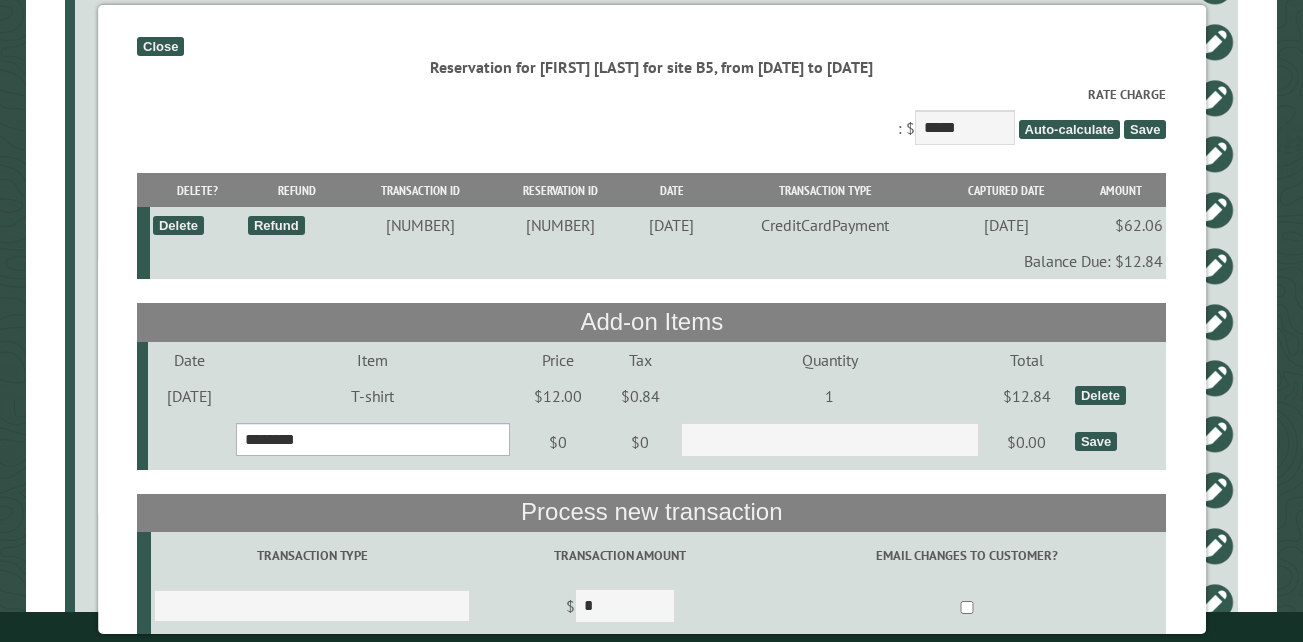 click on "**********" at bounding box center [372, 439] 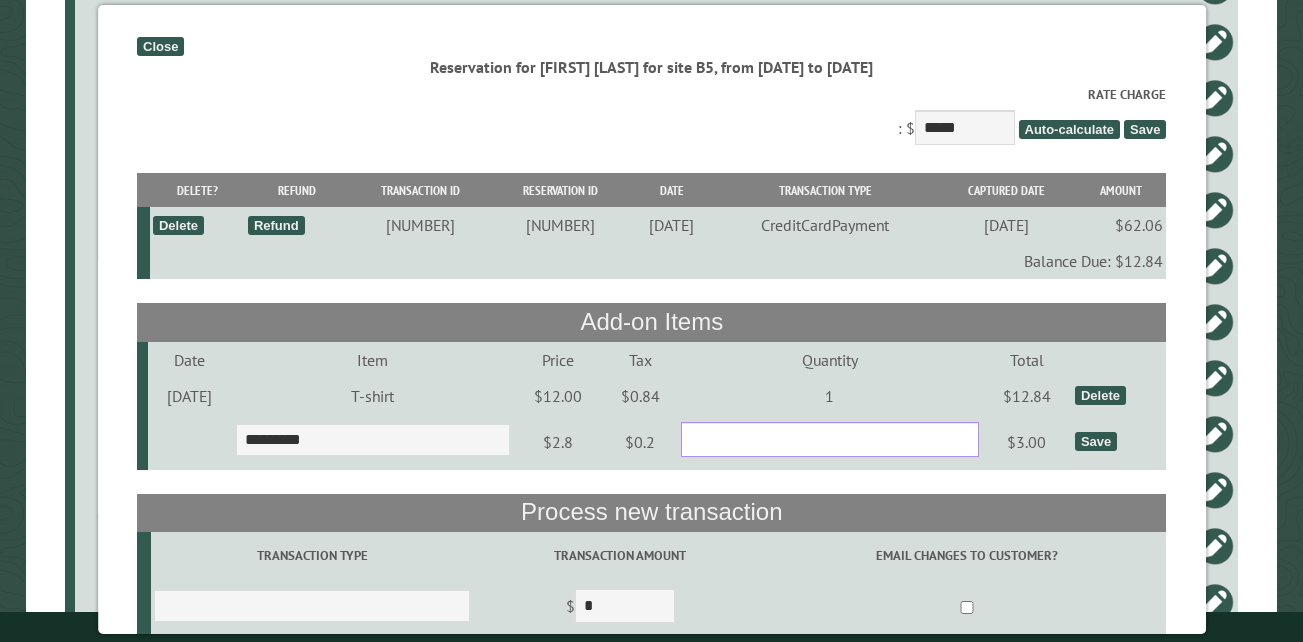 click on "*" at bounding box center (830, 439) 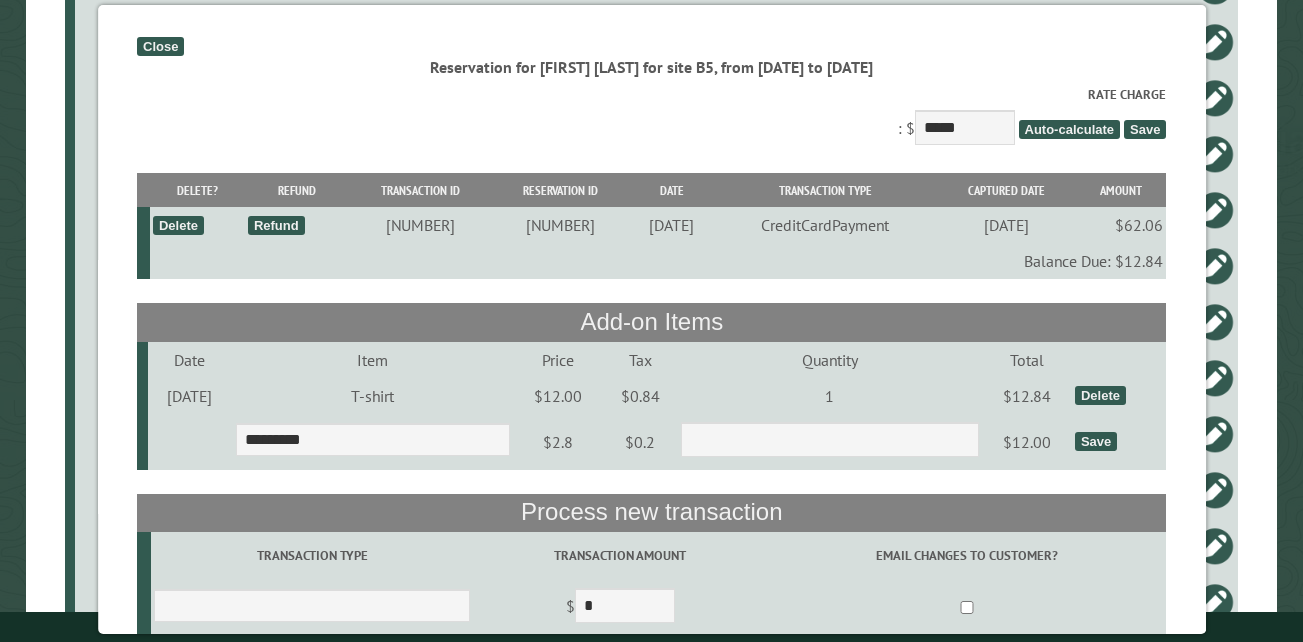 click on "Save" at bounding box center [1096, 441] 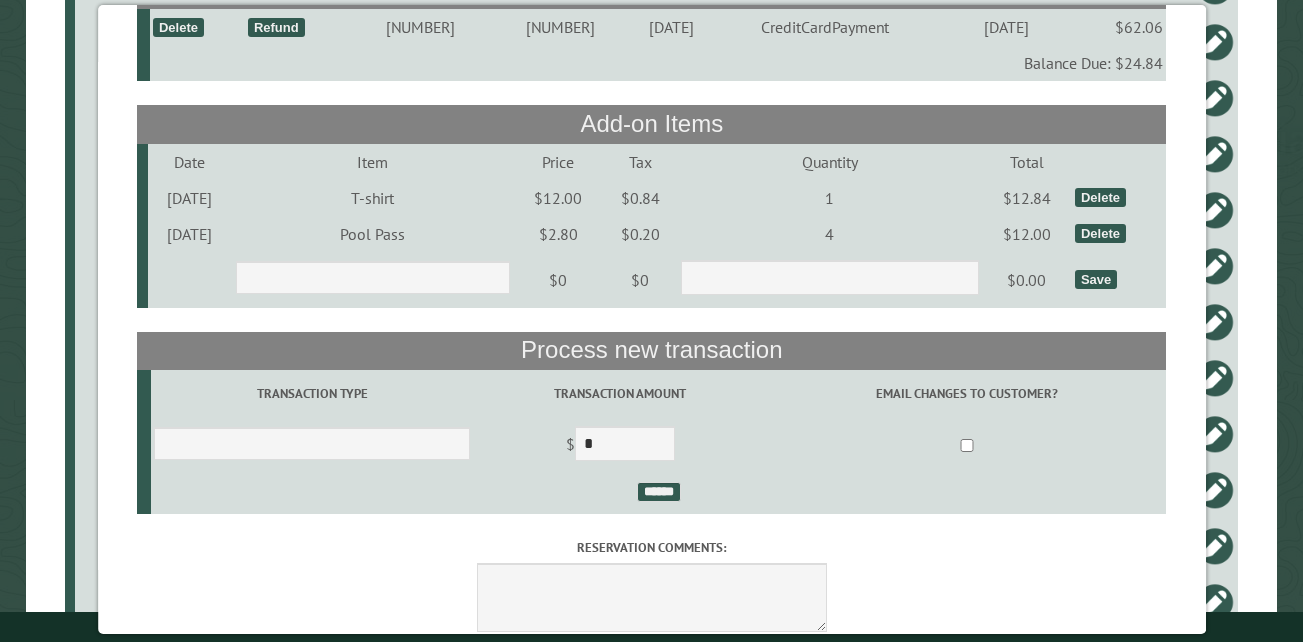 scroll, scrollTop: 200, scrollLeft: 0, axis: vertical 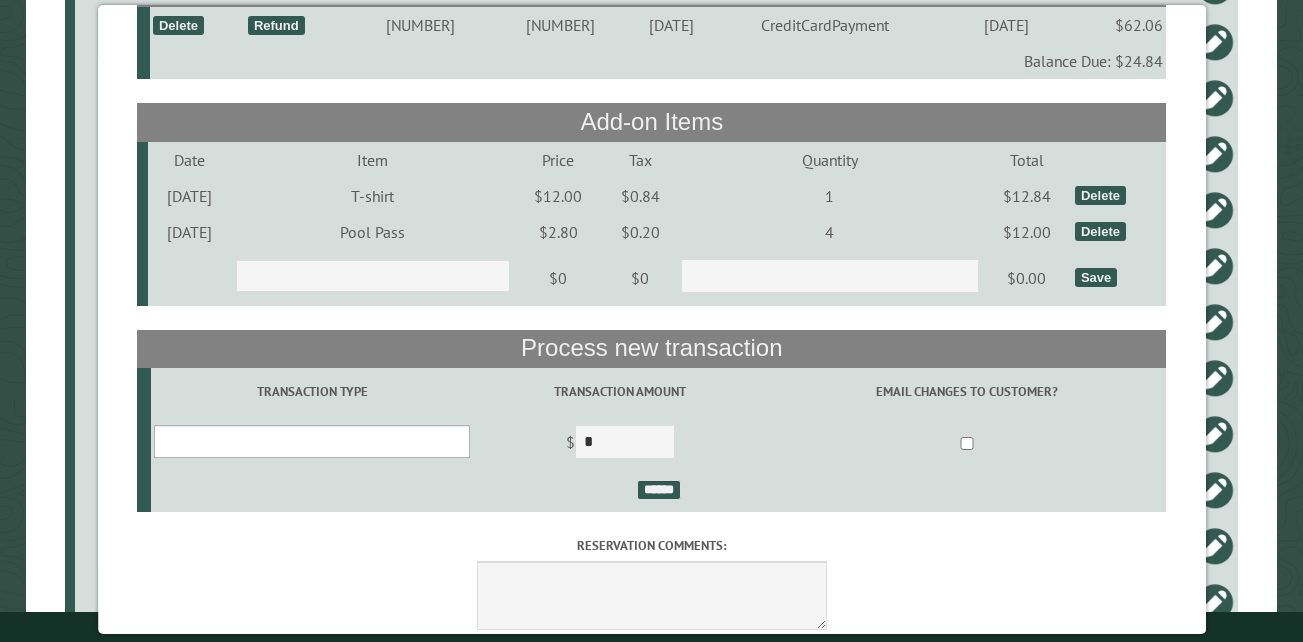 click on "**********" at bounding box center [312, 441] 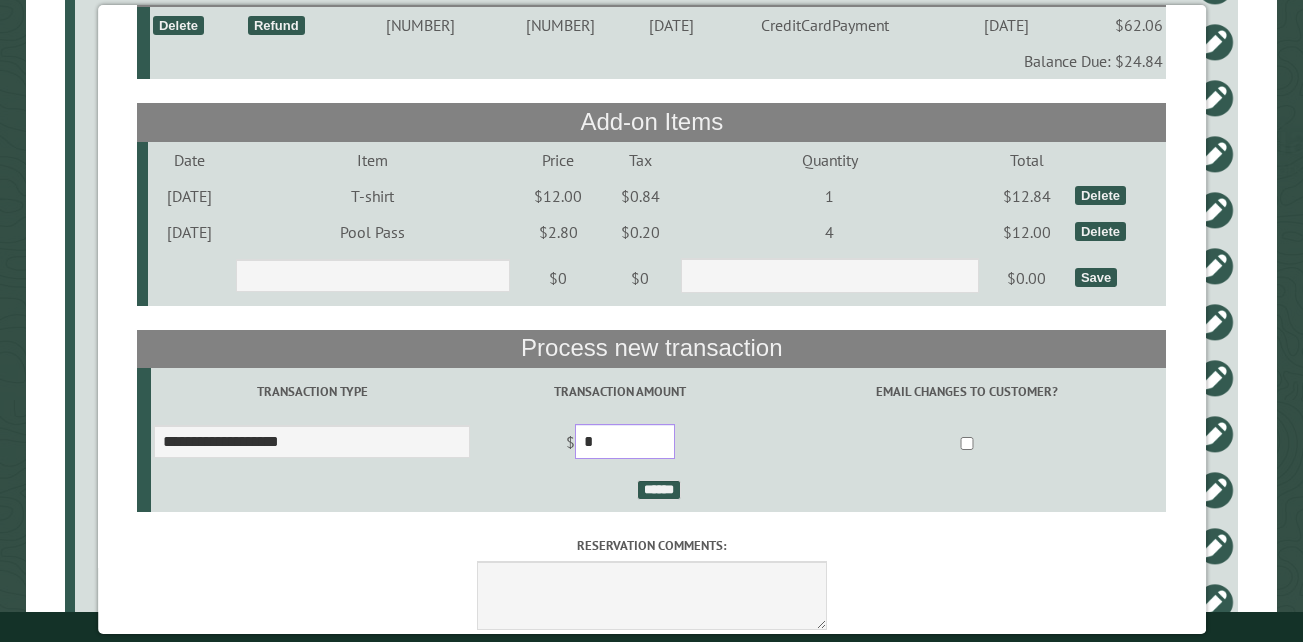 click on "*" at bounding box center [625, 441] 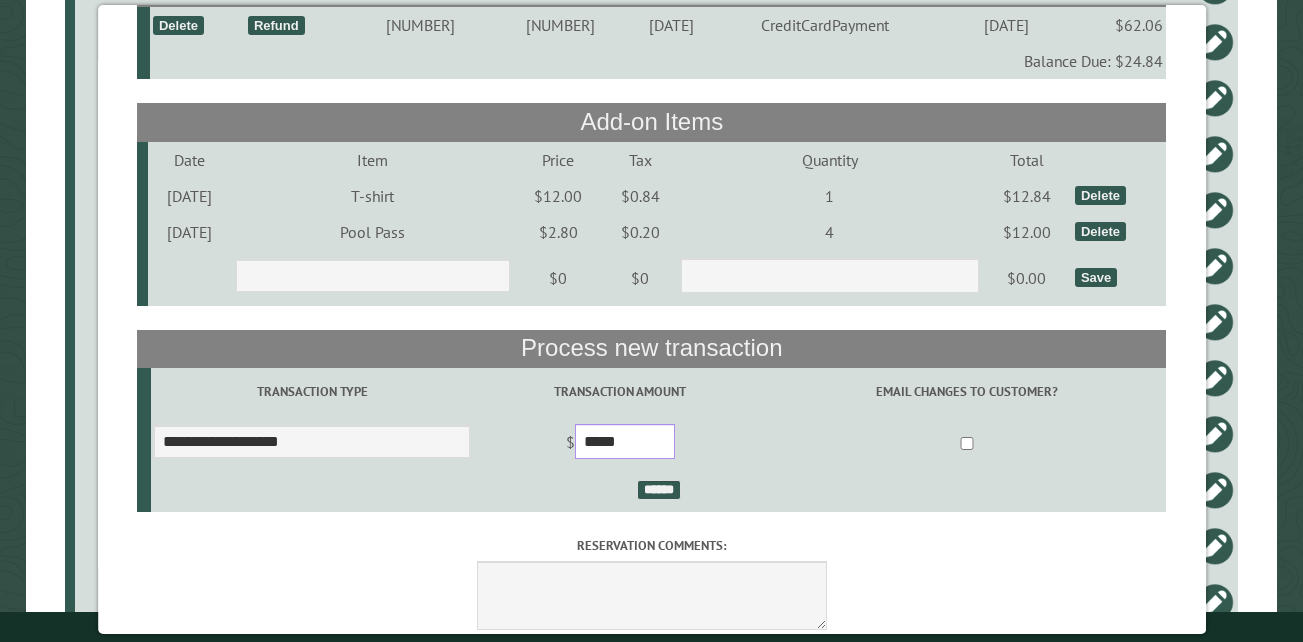 type on "*****" 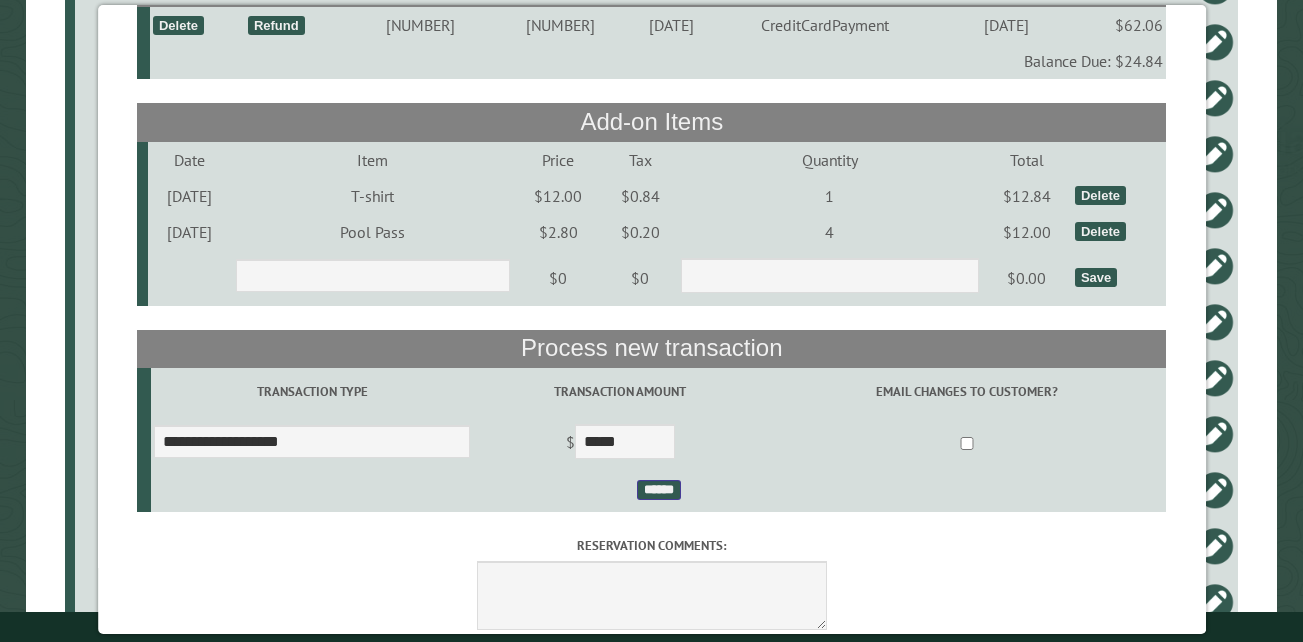 click on "******" at bounding box center [658, 490] 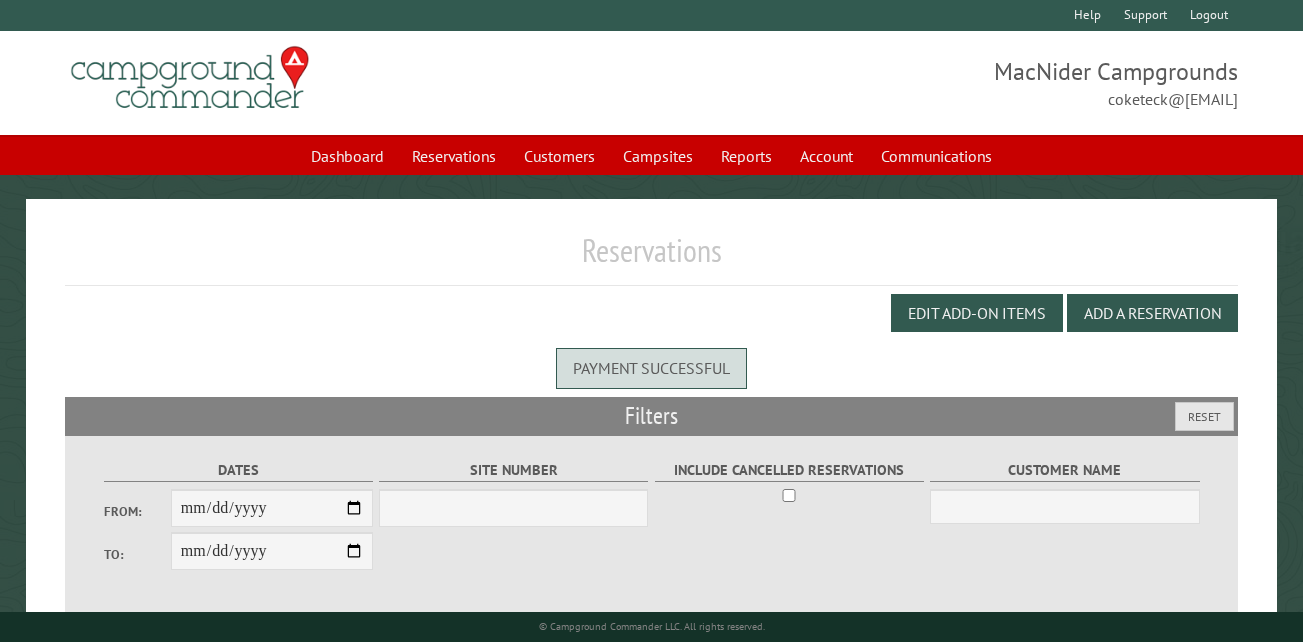 scroll, scrollTop: 0, scrollLeft: 0, axis: both 